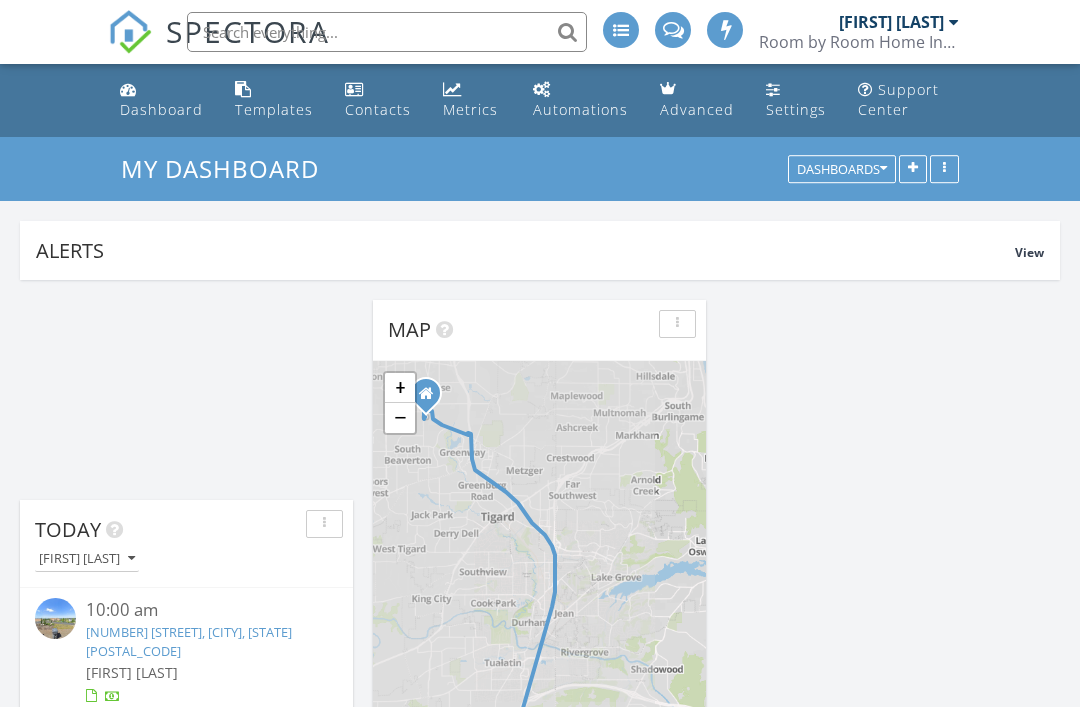 scroll, scrollTop: 0, scrollLeft: 0, axis: both 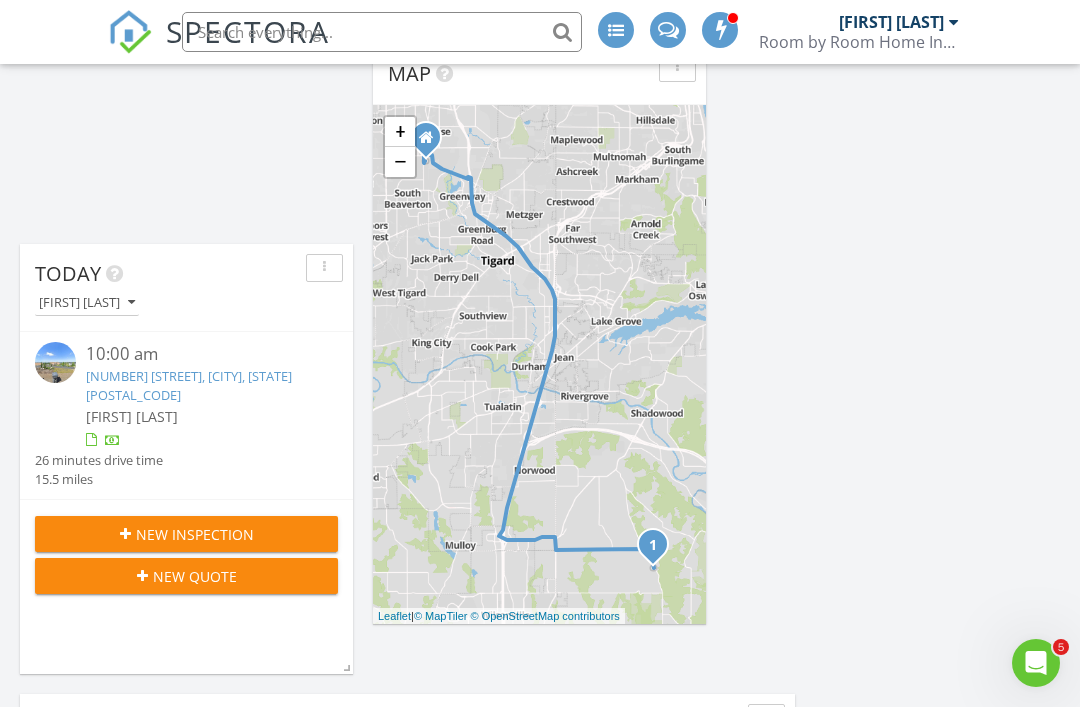 click at bounding box center (60, 396) 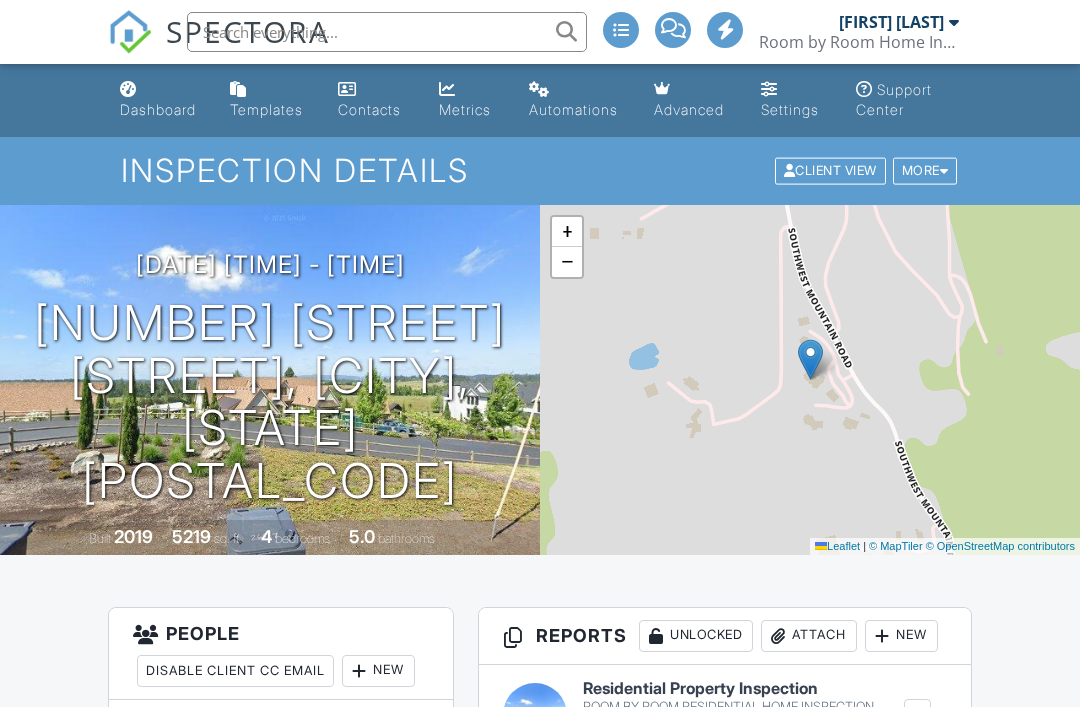scroll, scrollTop: 0, scrollLeft: 0, axis: both 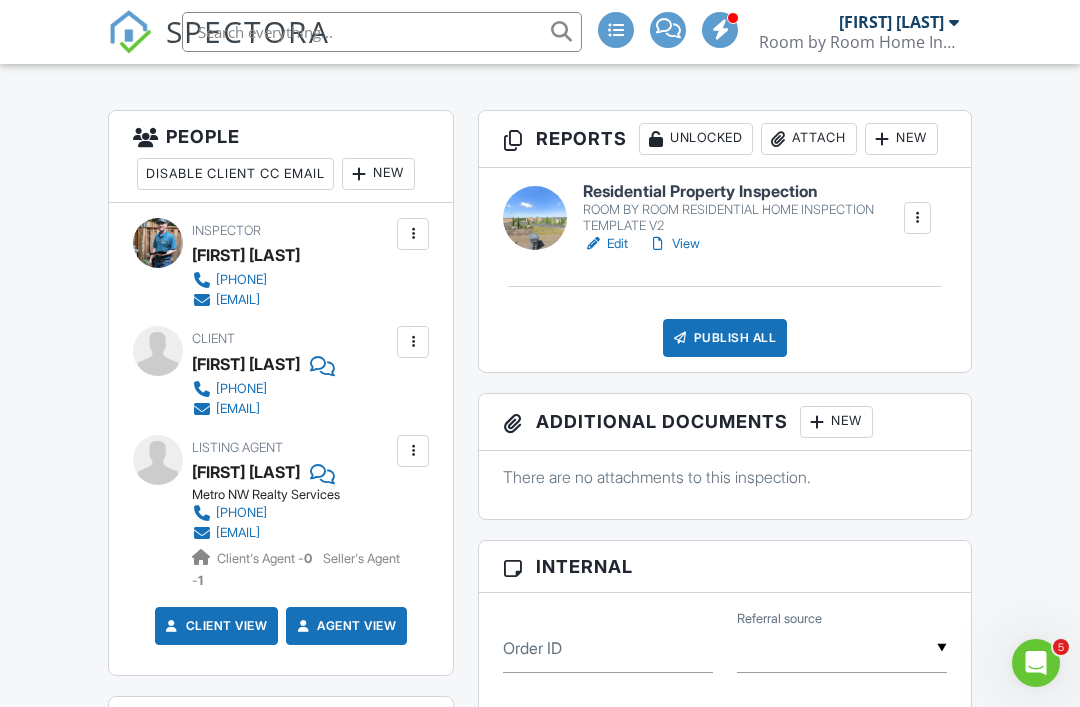 click on "Edit" at bounding box center (605, 244) 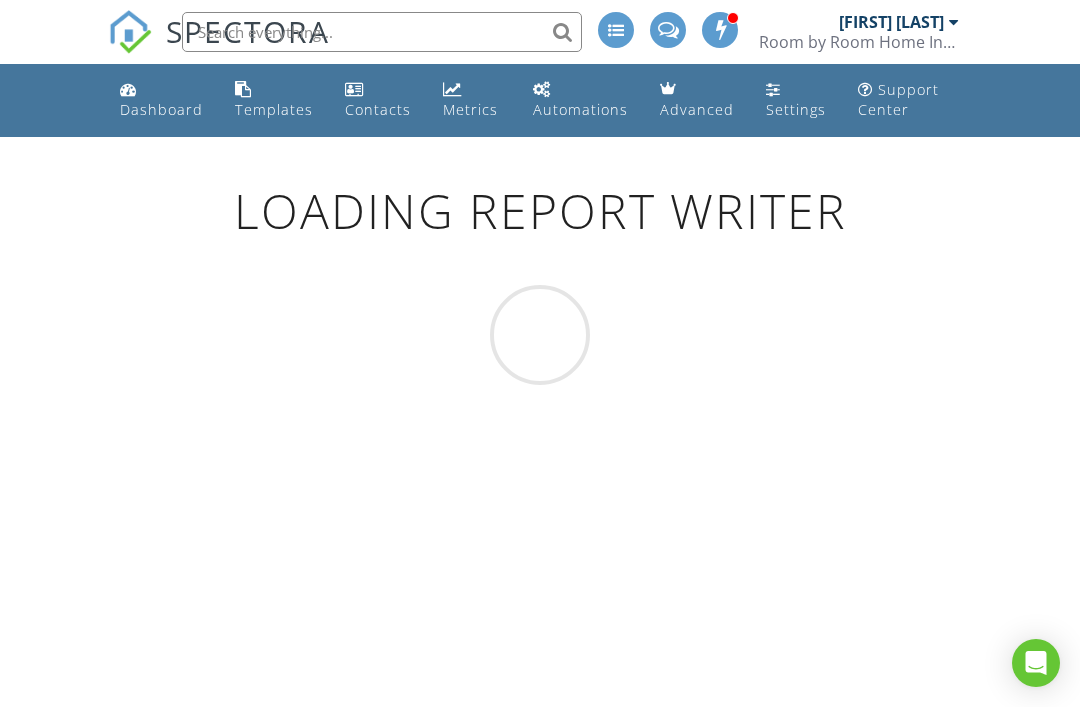 scroll, scrollTop: 0, scrollLeft: 0, axis: both 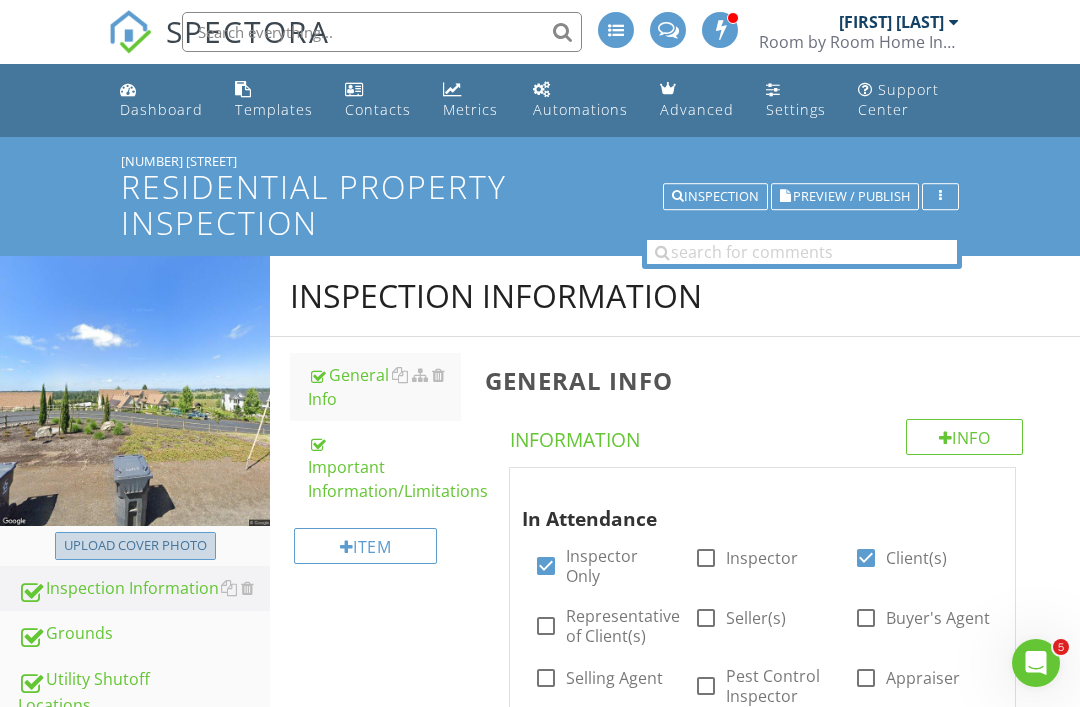 click on "Upload cover photo" at bounding box center (135, 546) 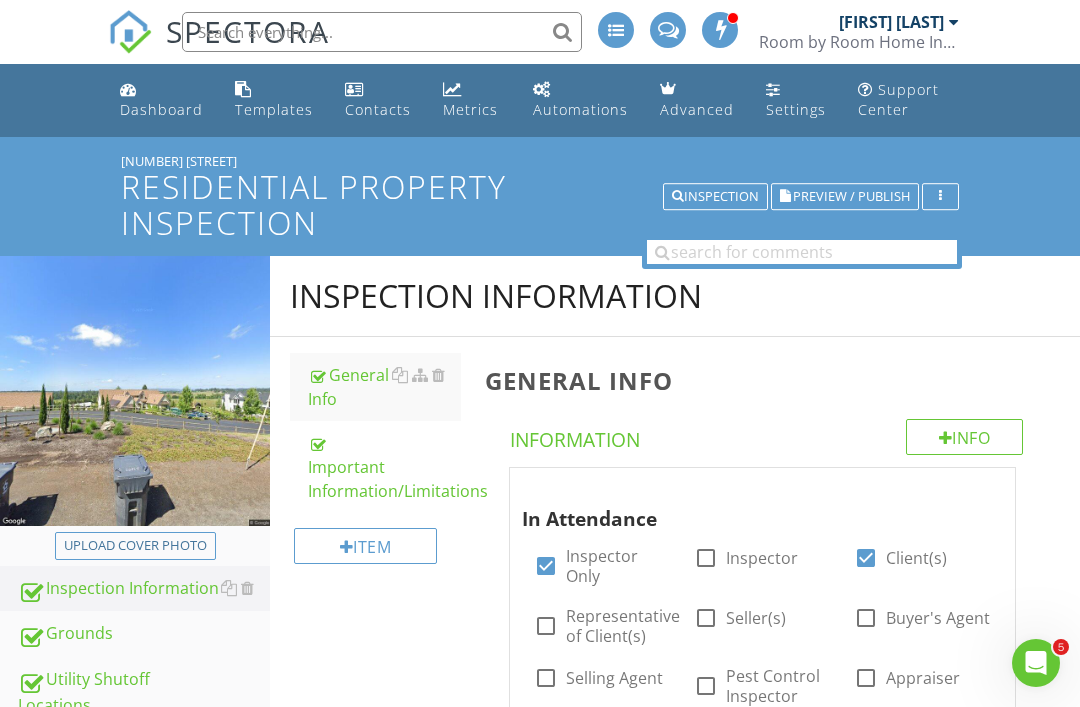 type on "C:\fakepath\IMG_6273.jpeg" 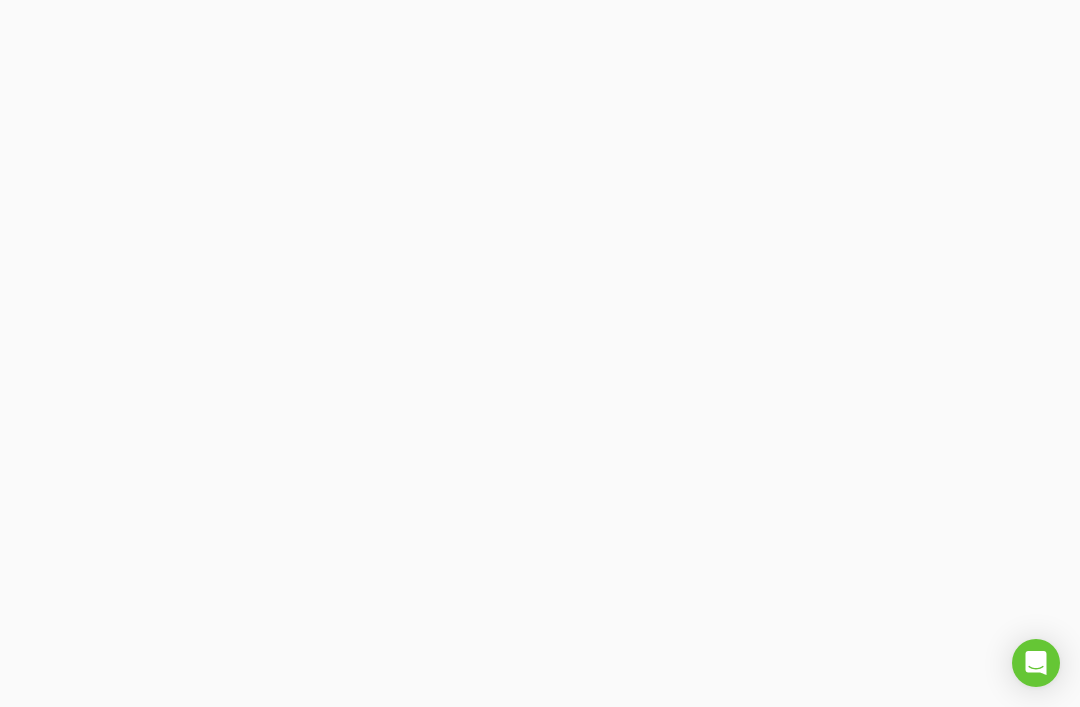 scroll, scrollTop: 0, scrollLeft: 0, axis: both 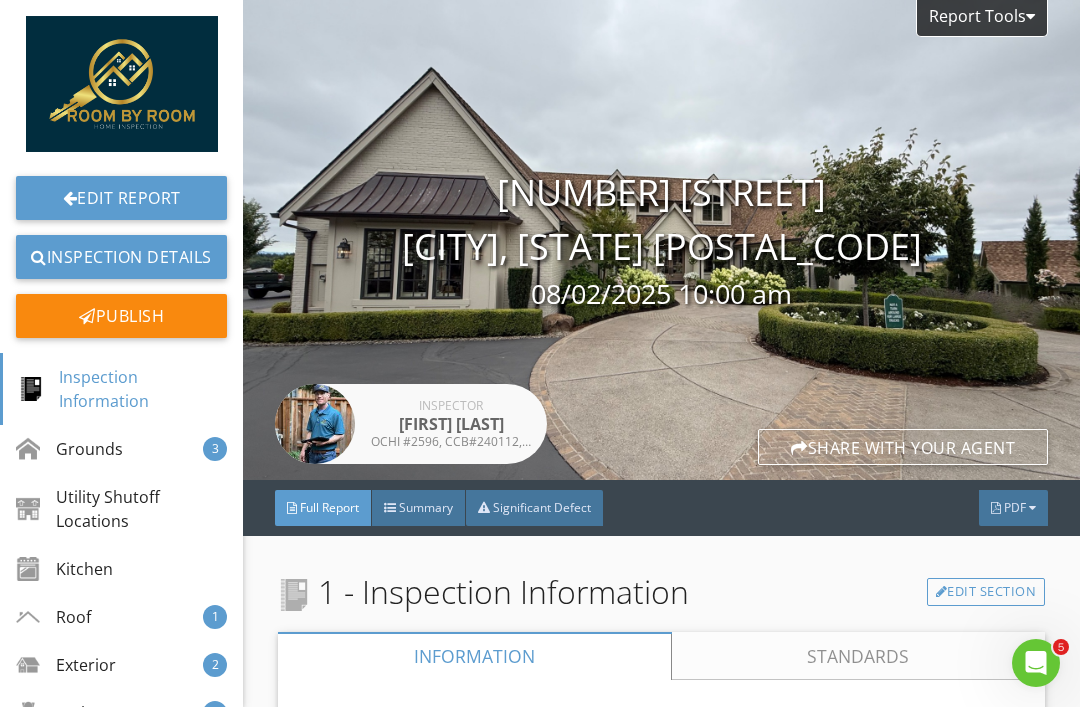 click on "Share with your agent" at bounding box center (903, 447) 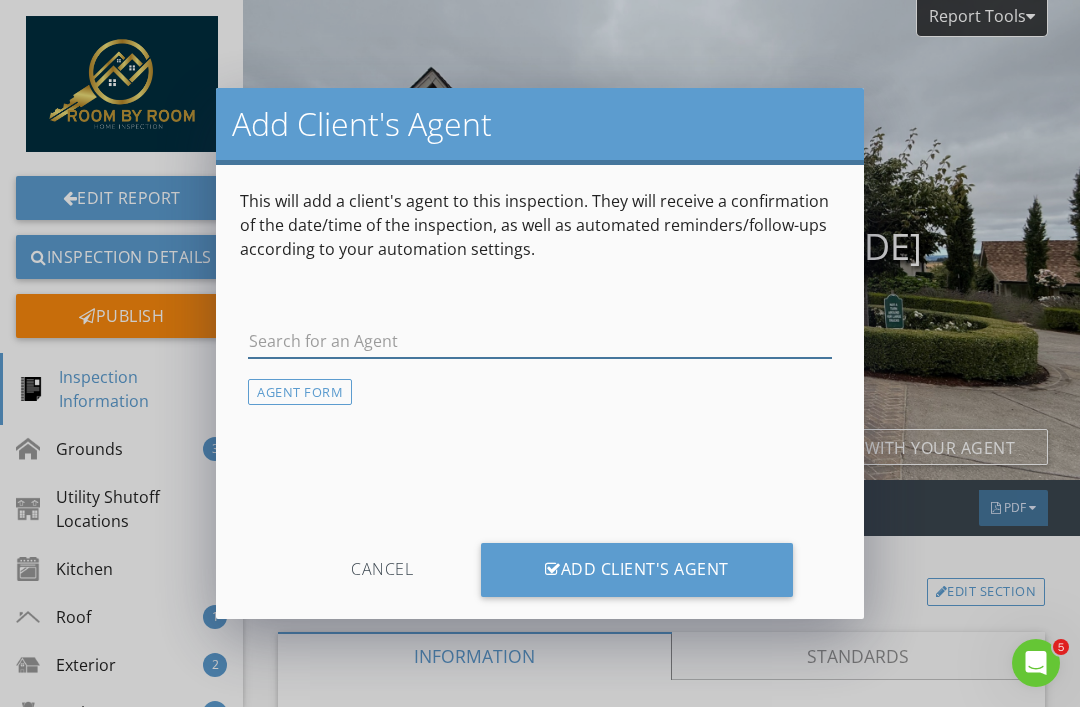 click at bounding box center [540, 341] 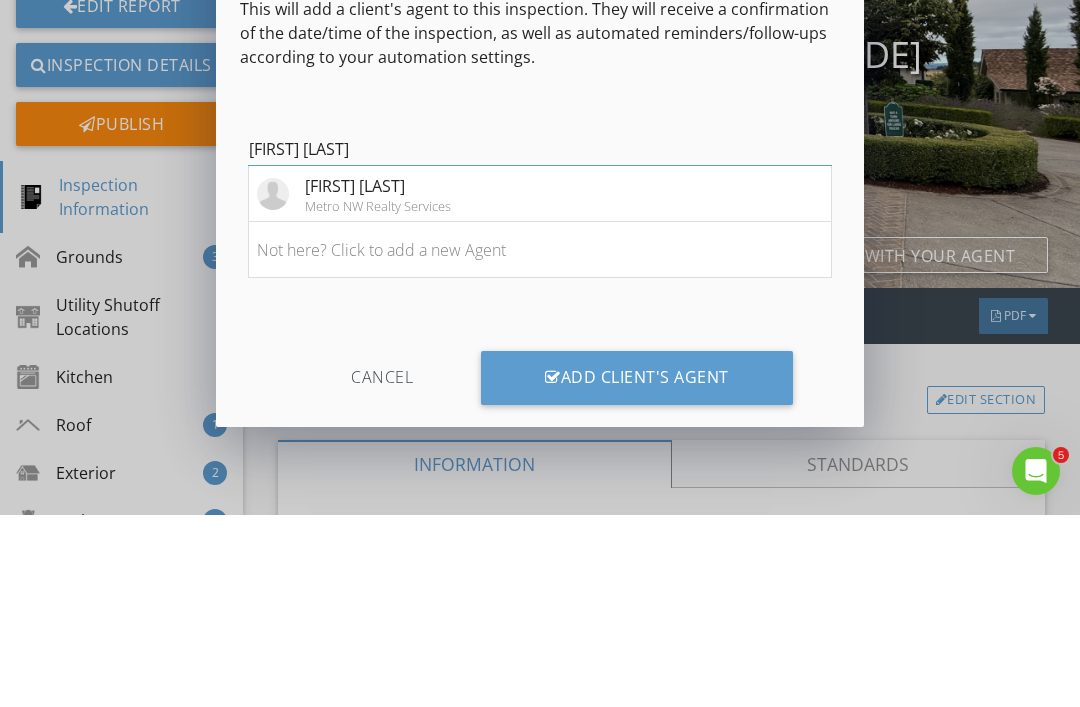 type on "[FIRST] [LAST]" 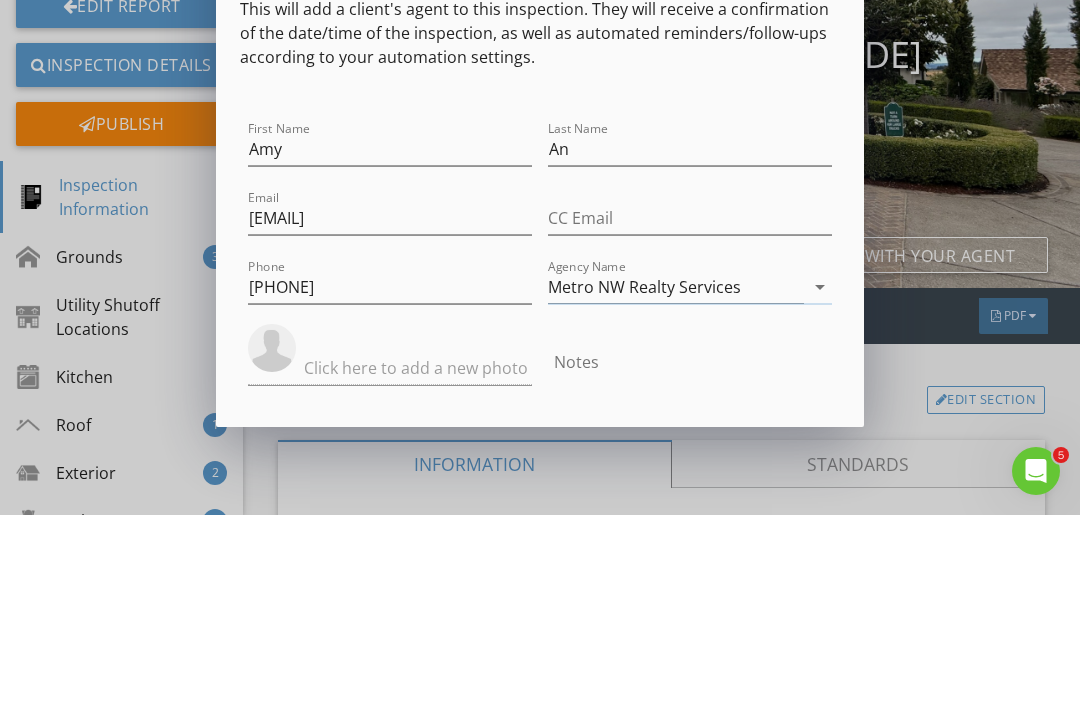 scroll, scrollTop: 64, scrollLeft: 0, axis: vertical 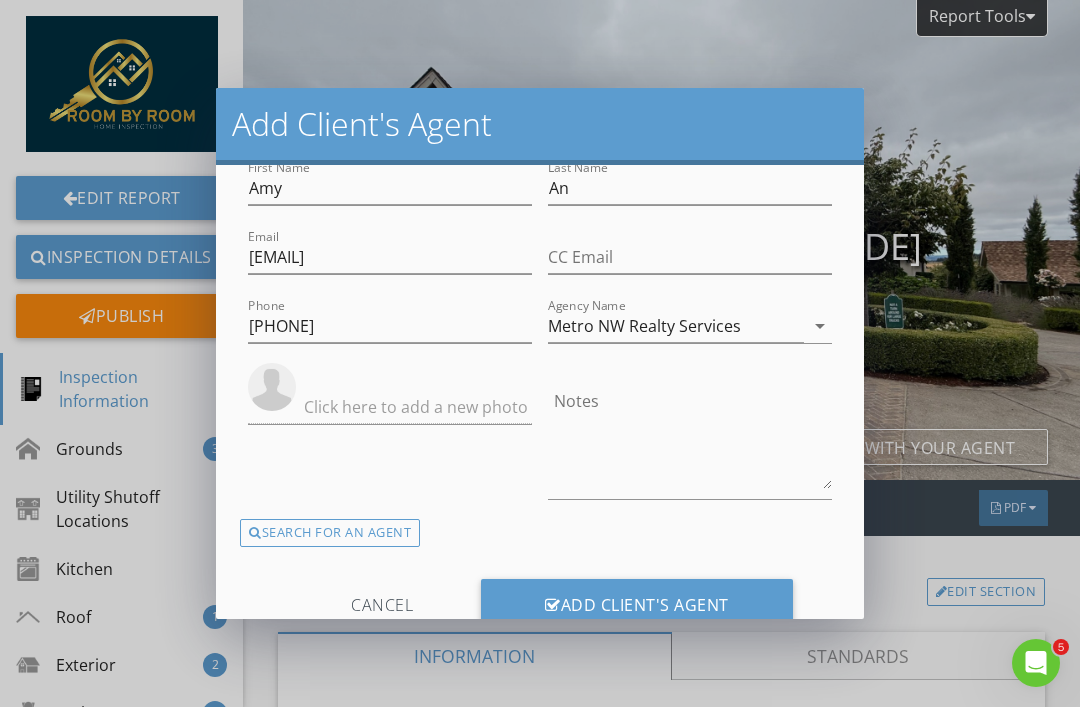 click on "Add Client's Agent" at bounding box center [637, 606] 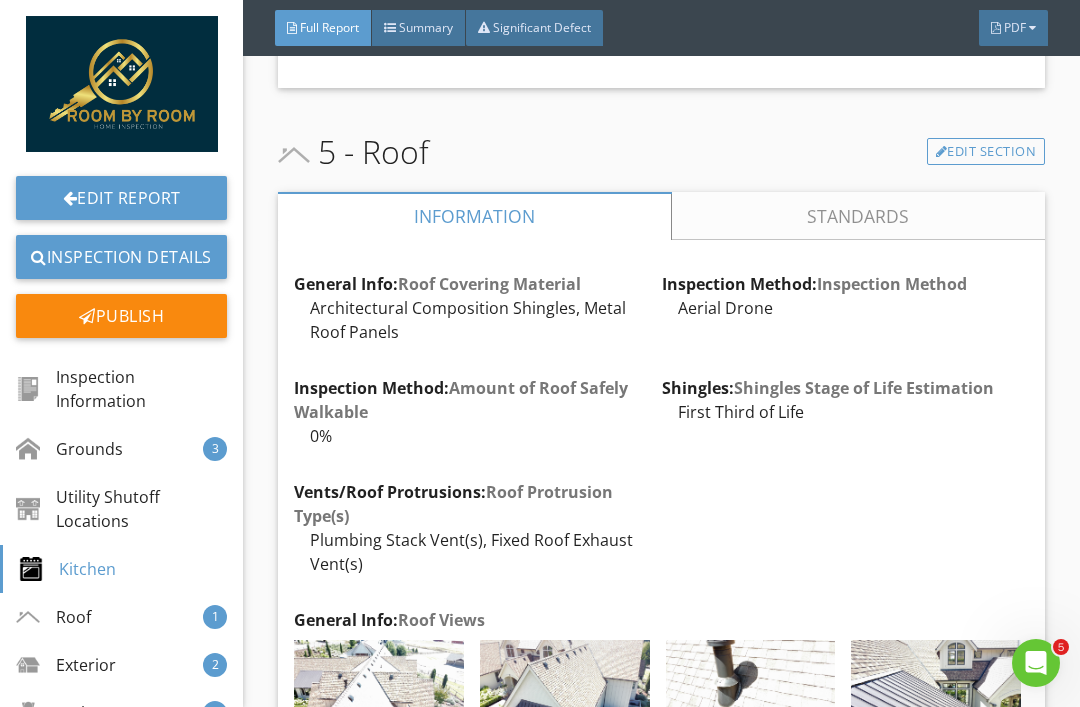 scroll, scrollTop: 12467, scrollLeft: 0, axis: vertical 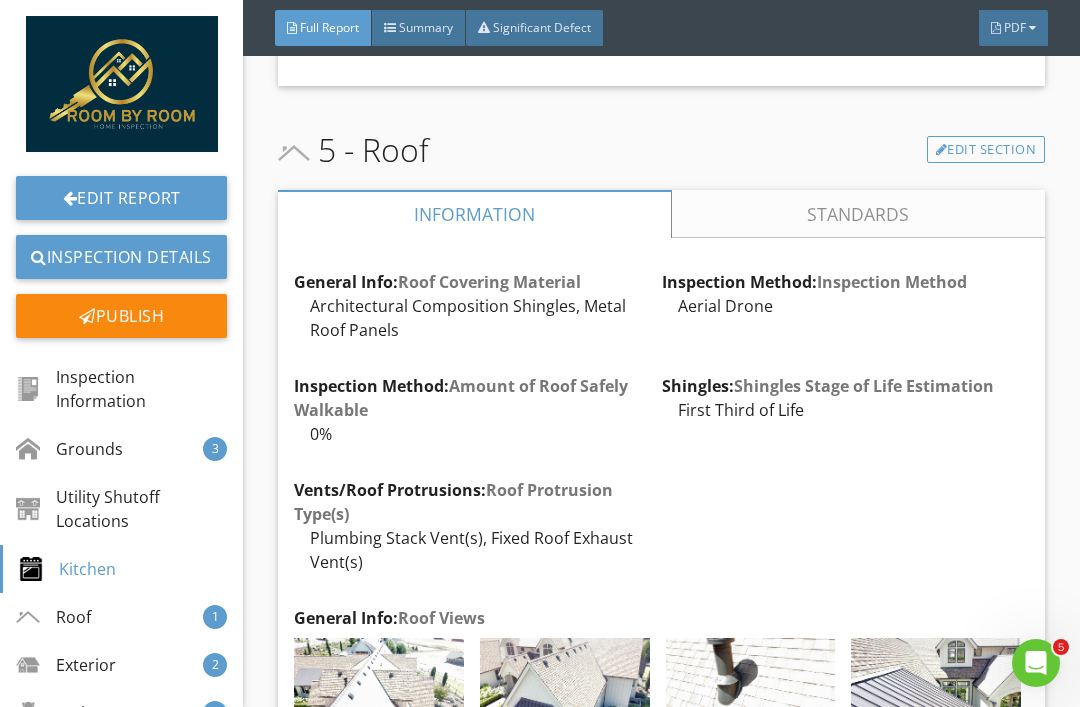 click on "Edit Report" at bounding box center (121, 198) 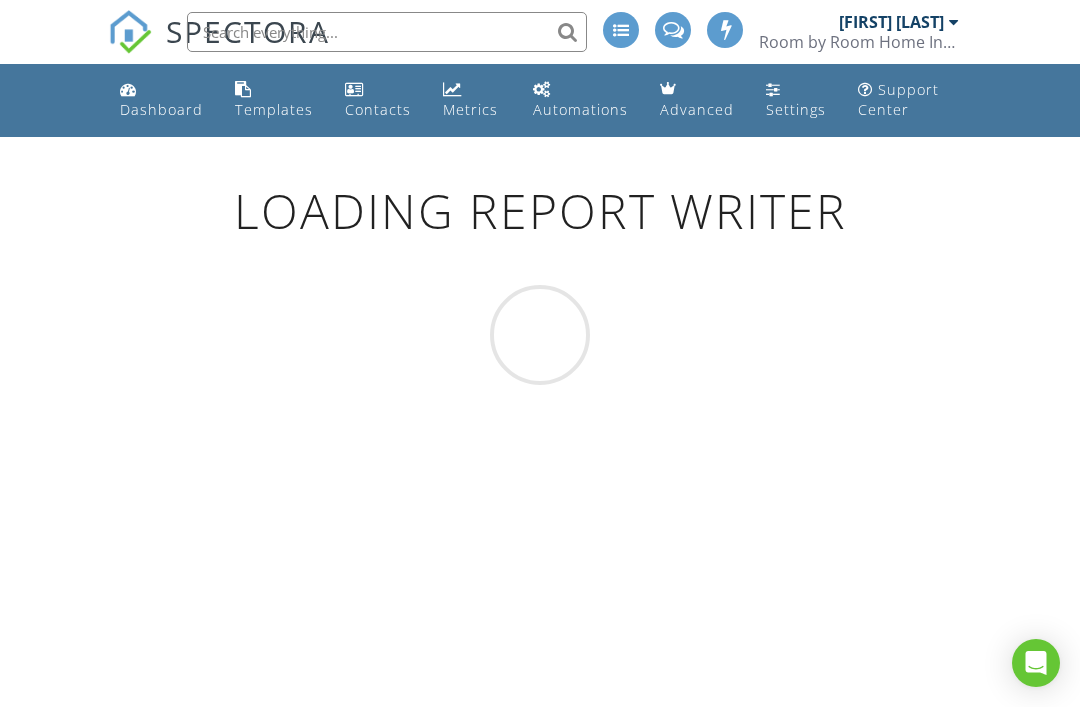 scroll, scrollTop: 0, scrollLeft: 0, axis: both 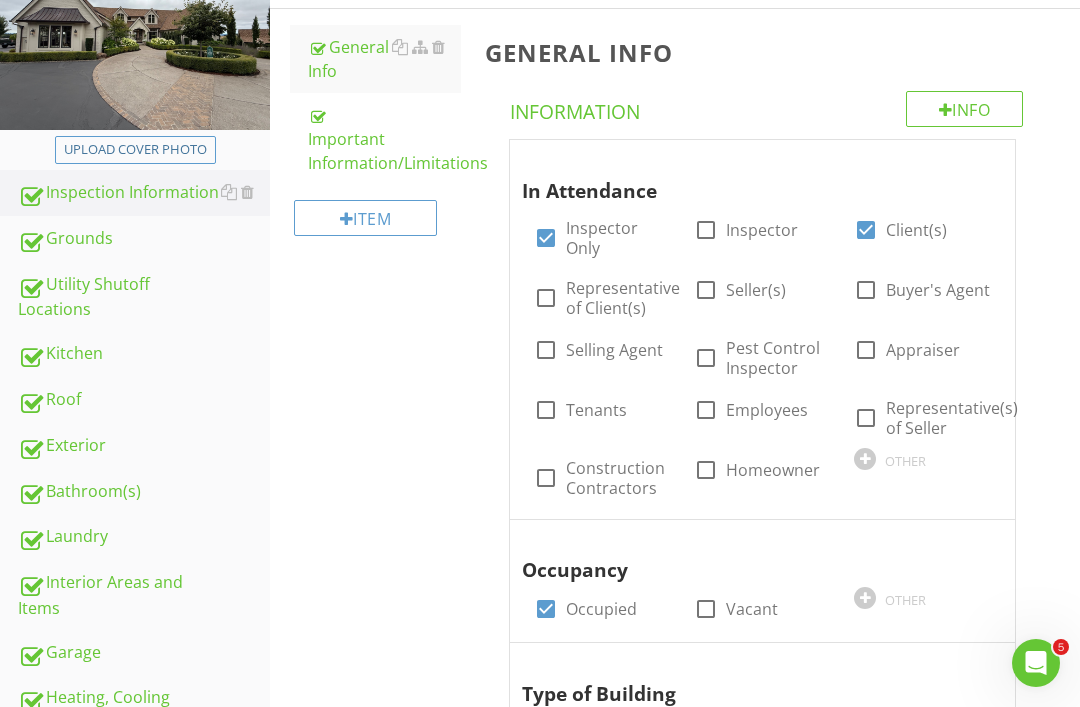 click on "Kitchen" at bounding box center [144, 354] 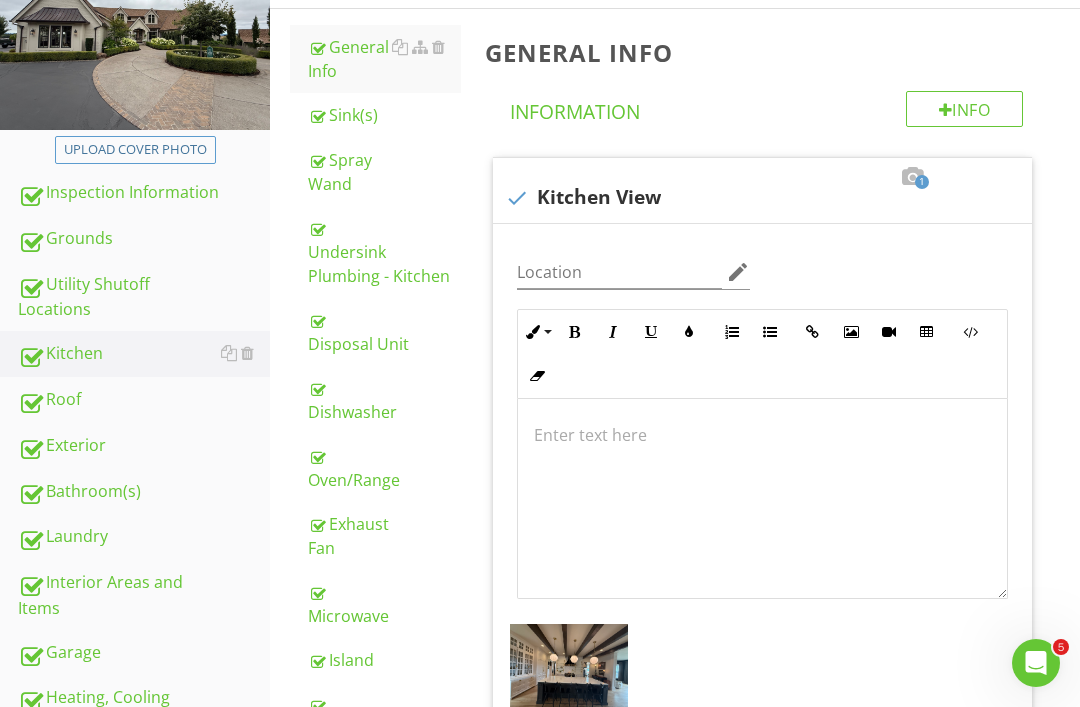 click on "Oven/Range" at bounding box center (384, 468) 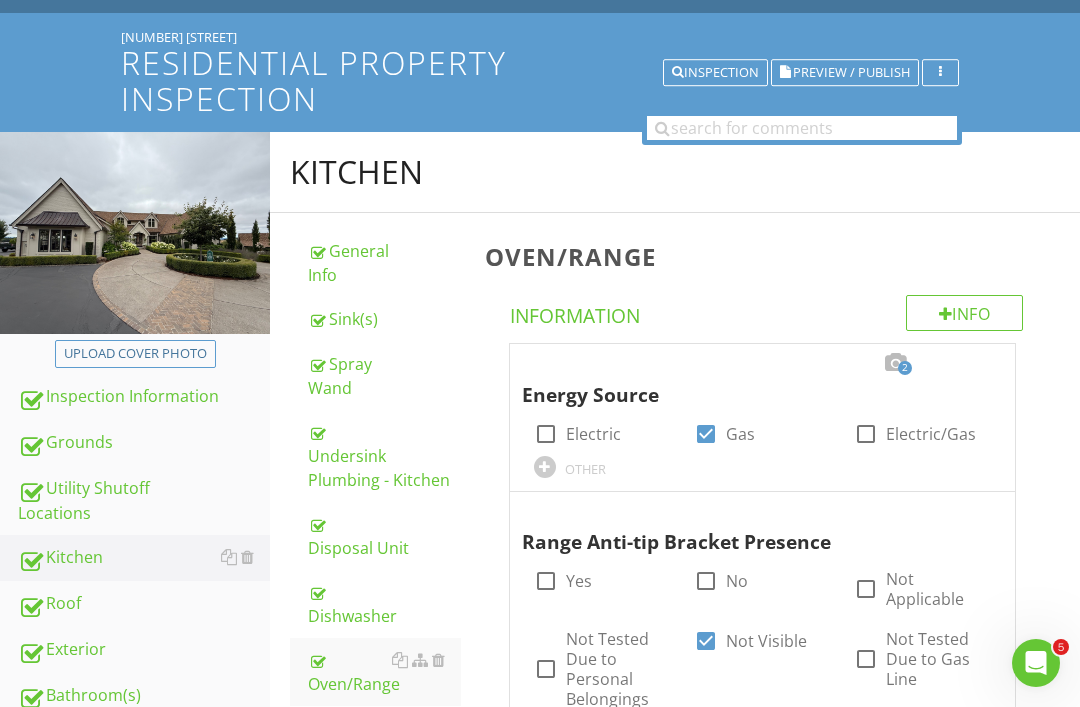 scroll, scrollTop: 0, scrollLeft: 0, axis: both 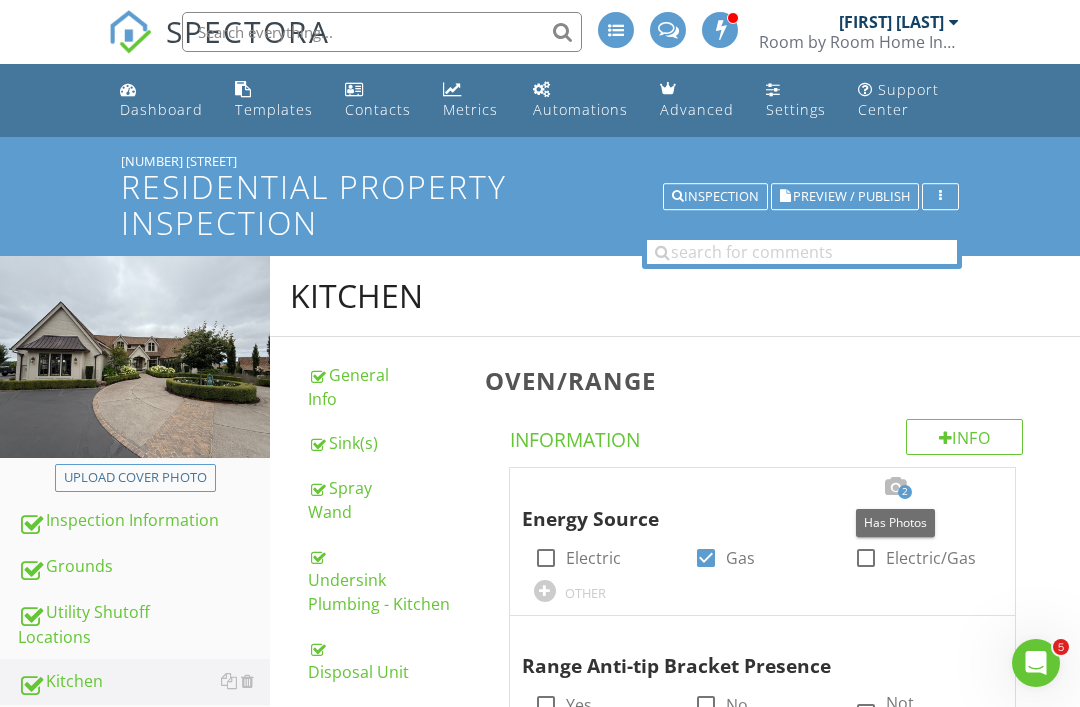 click on "Energy Source" at bounding box center [750, 505] 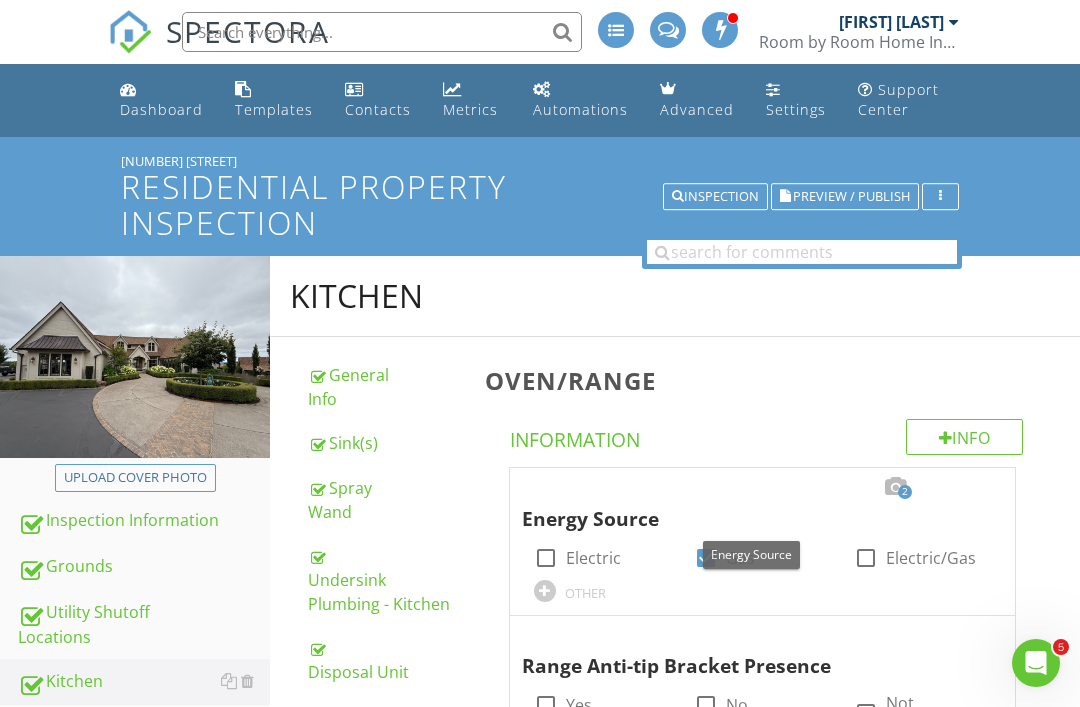 click at bounding box center [923, 487] 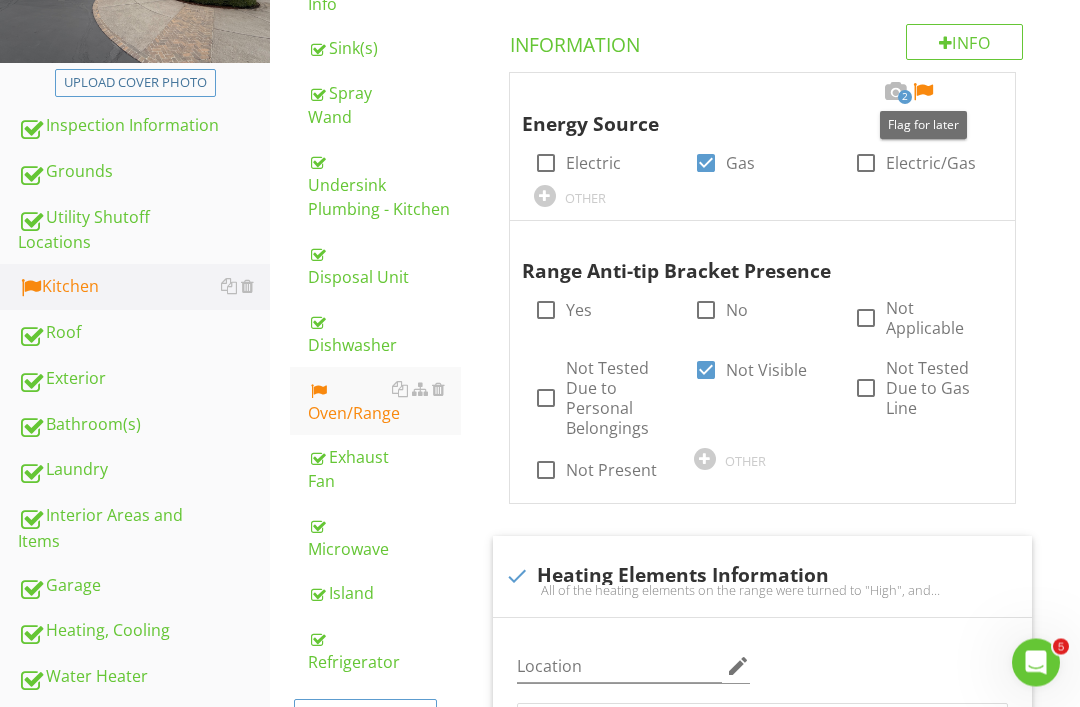 scroll, scrollTop: 395, scrollLeft: 0, axis: vertical 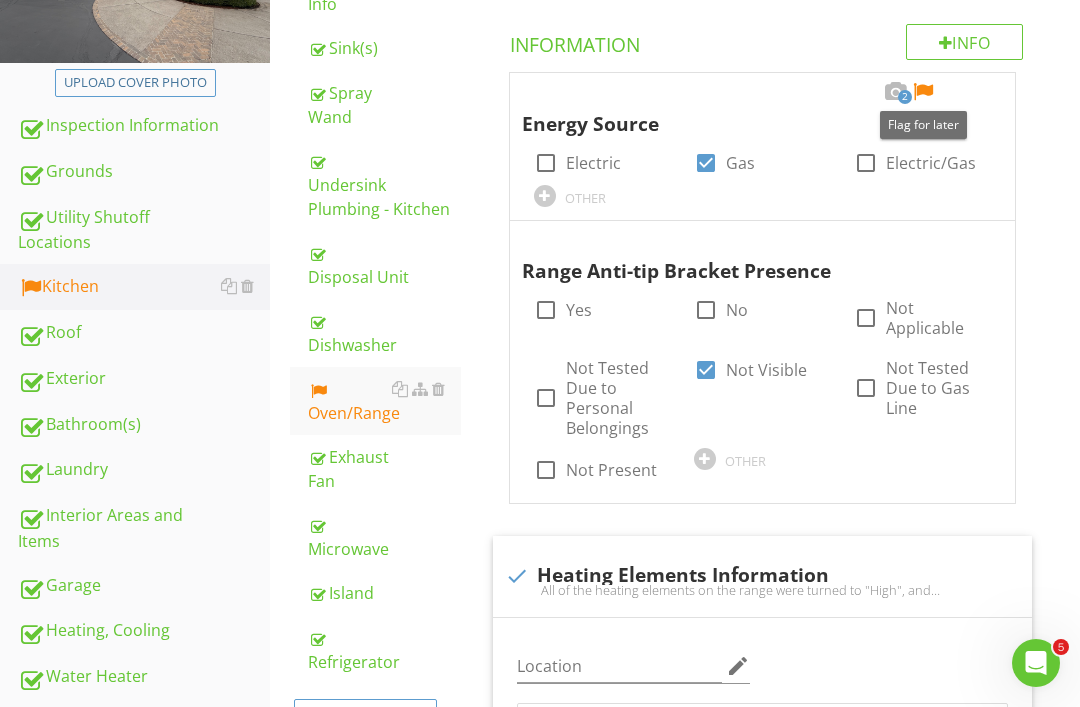 click on "Energy Source" at bounding box center [750, 110] 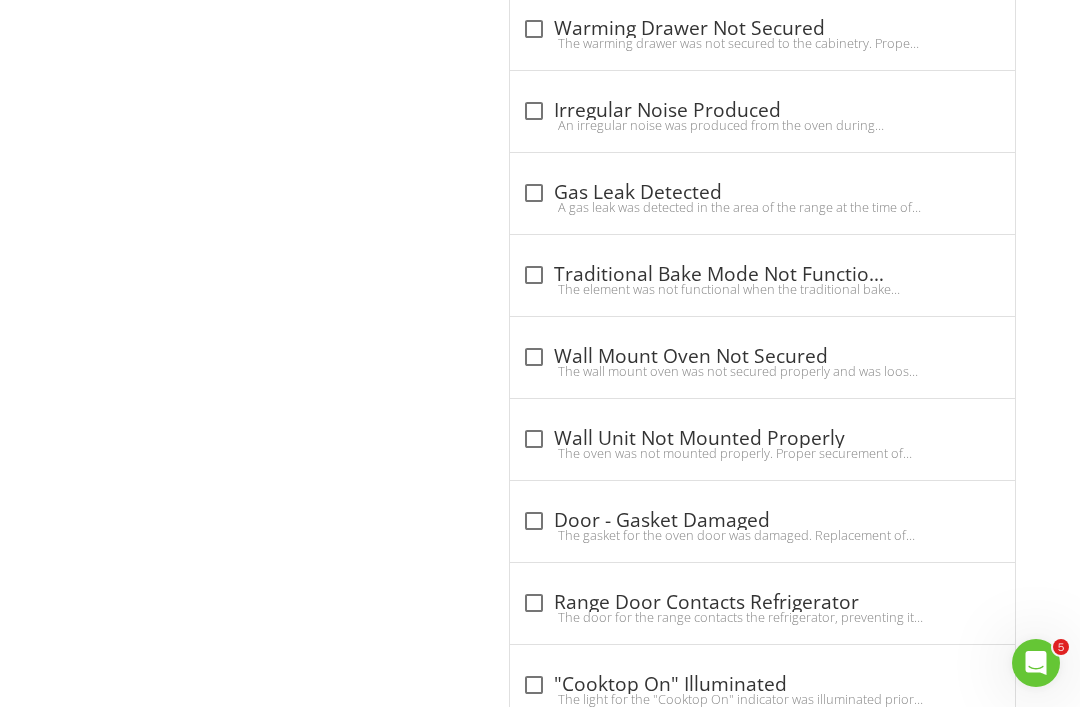scroll, scrollTop: 4975, scrollLeft: 0, axis: vertical 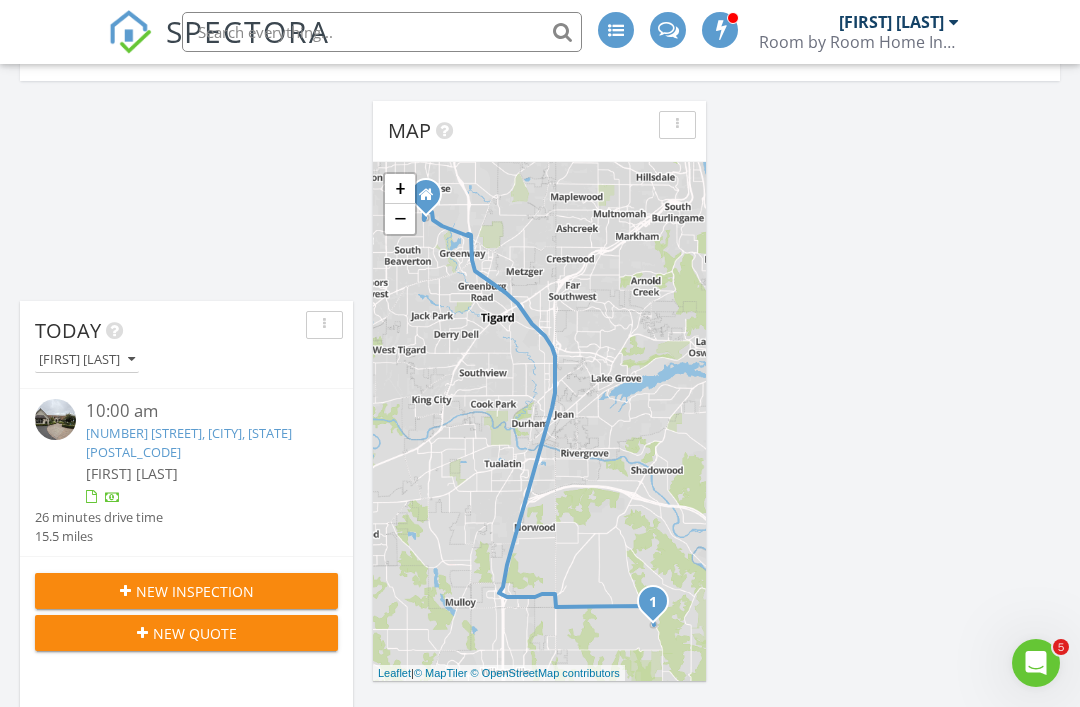 click at bounding box center [60, 453] 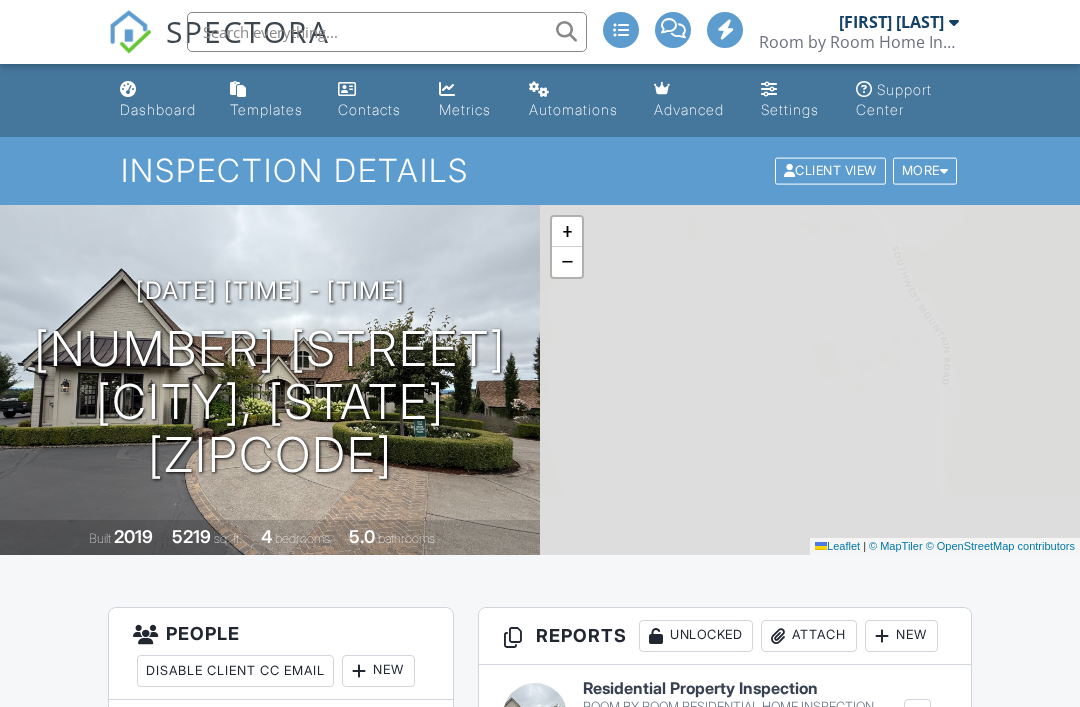 scroll, scrollTop: 0, scrollLeft: 0, axis: both 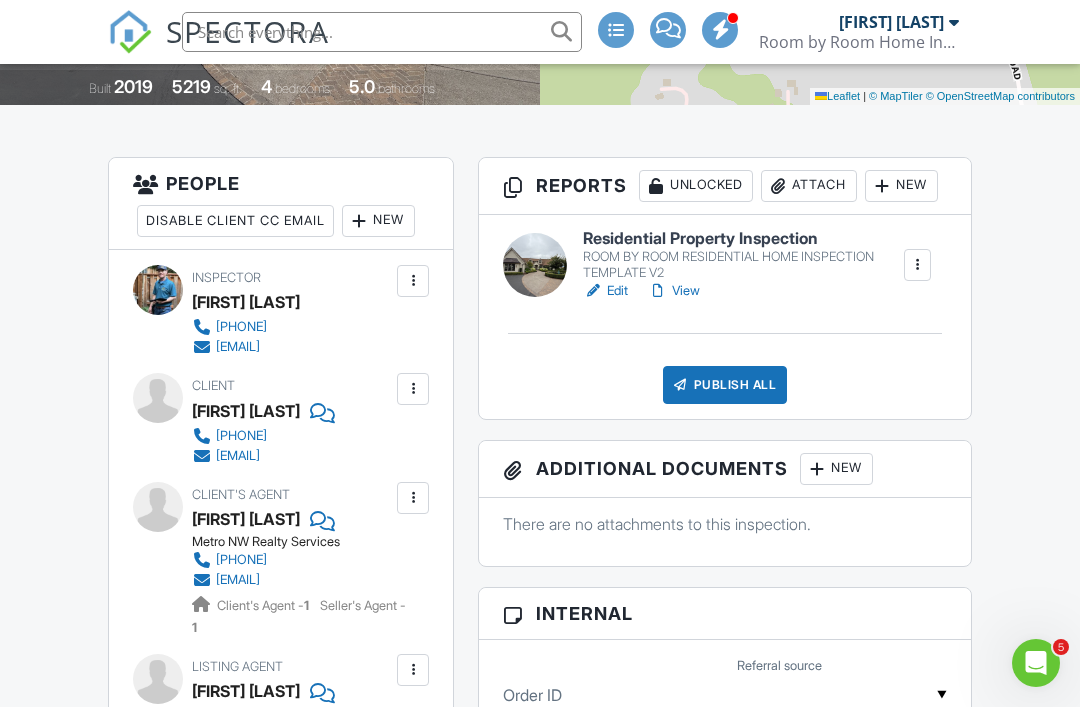 click on "Edit" at bounding box center (605, 291) 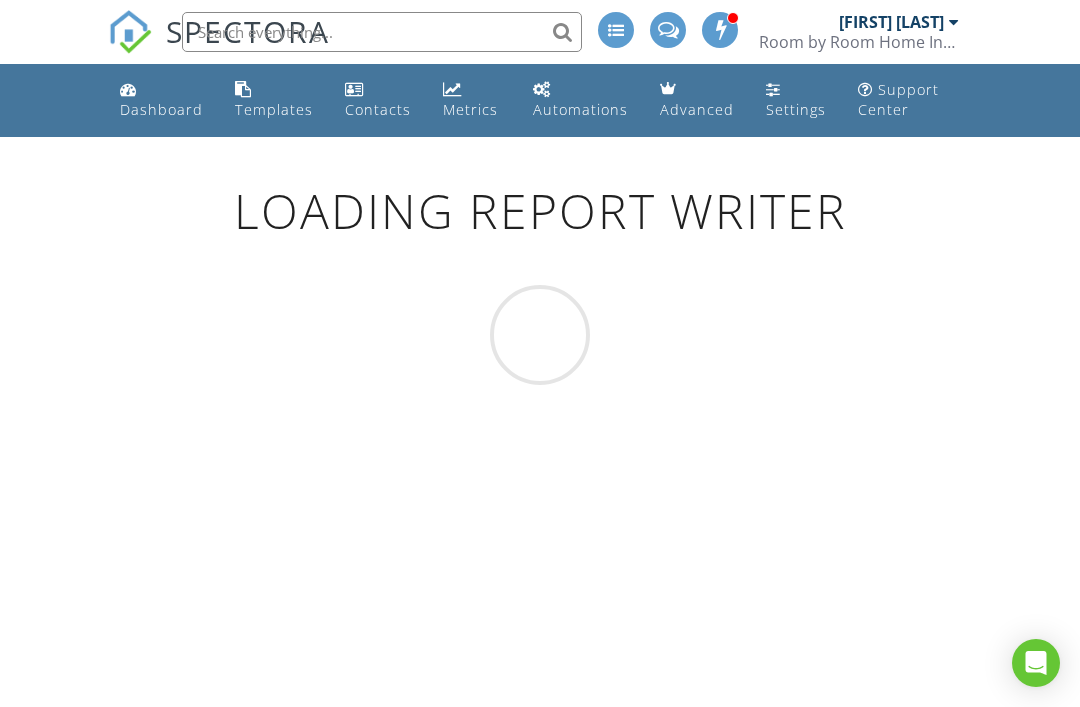 scroll, scrollTop: 0, scrollLeft: 0, axis: both 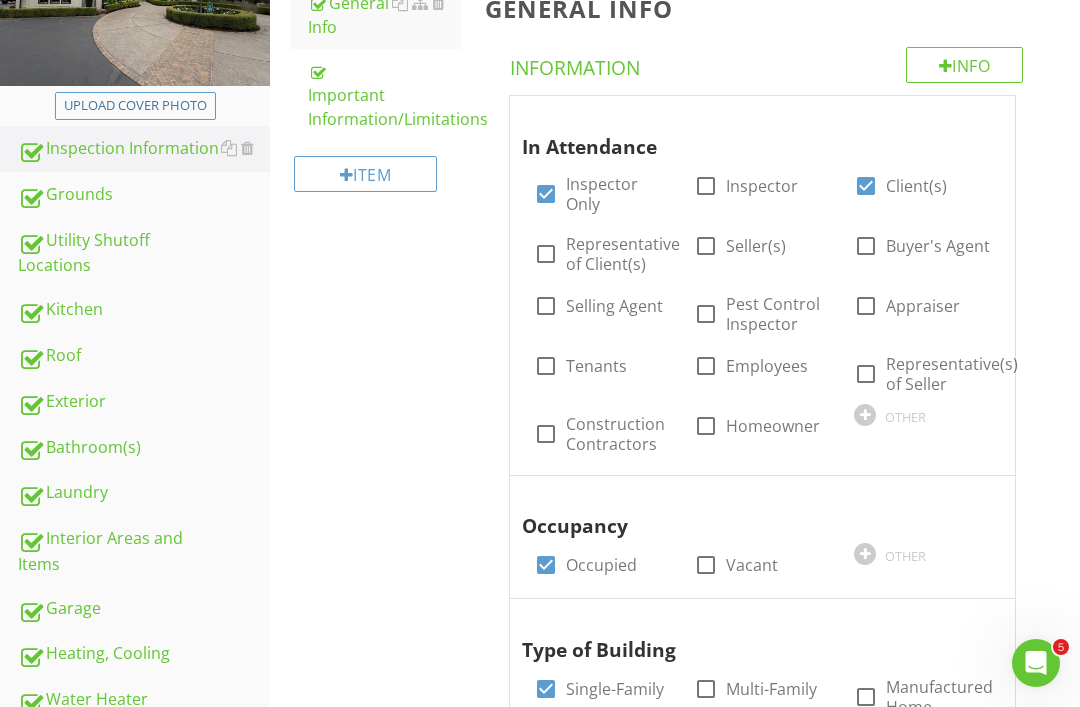 type 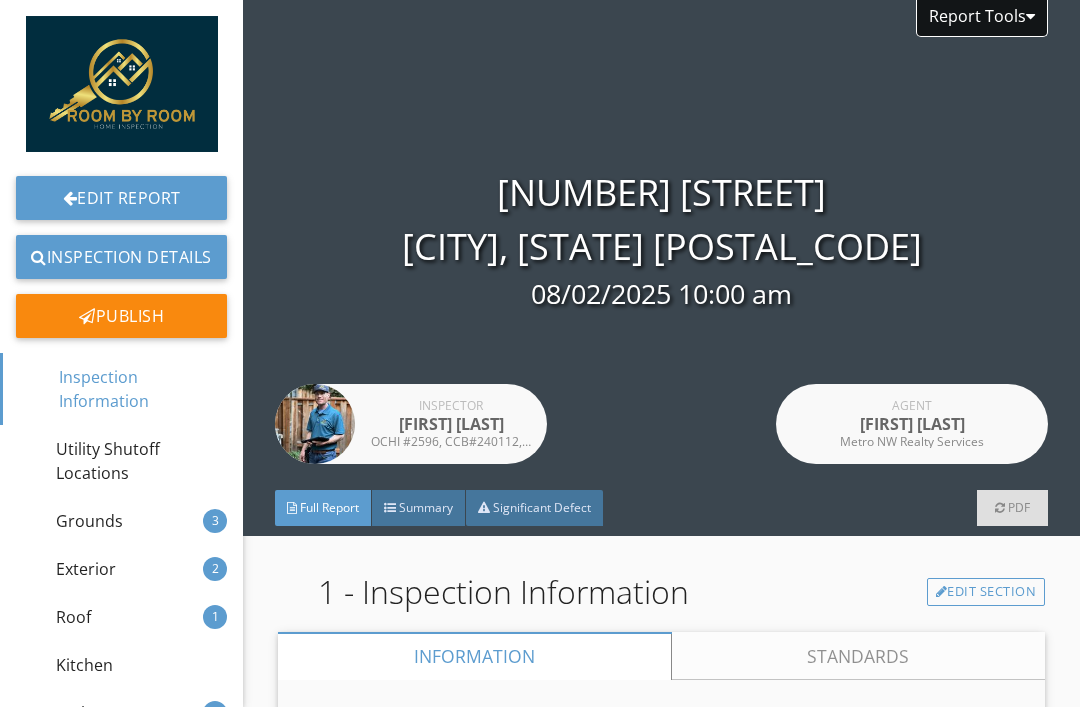 scroll, scrollTop: 0, scrollLeft: 0, axis: both 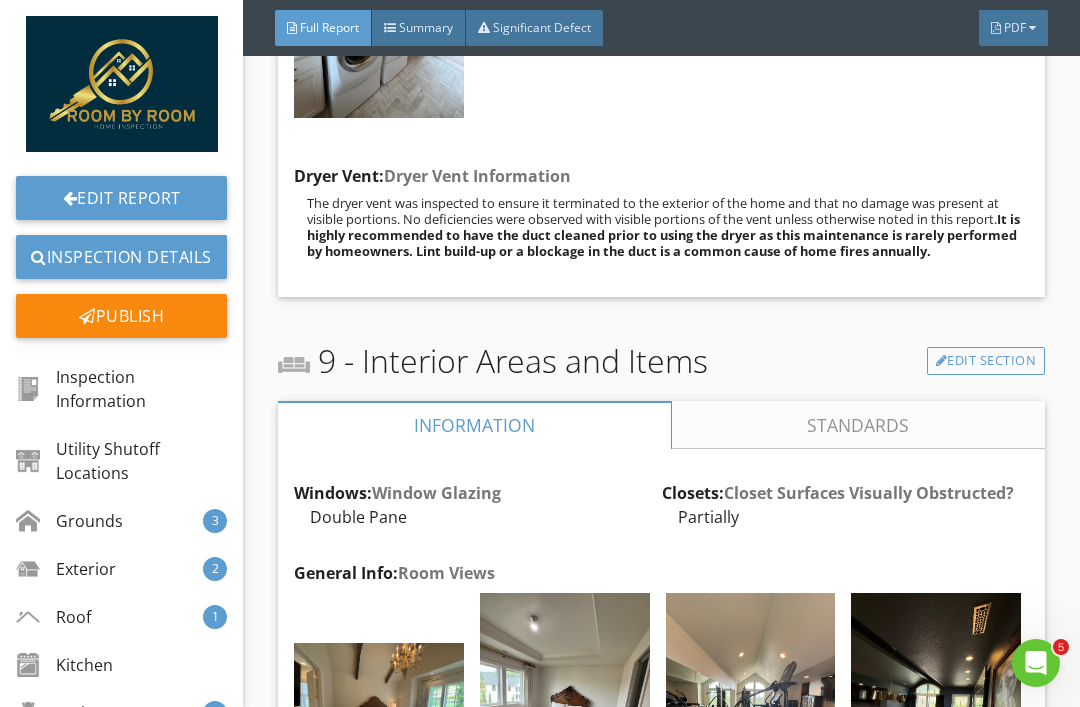 click on "Edit Report" at bounding box center [121, 198] 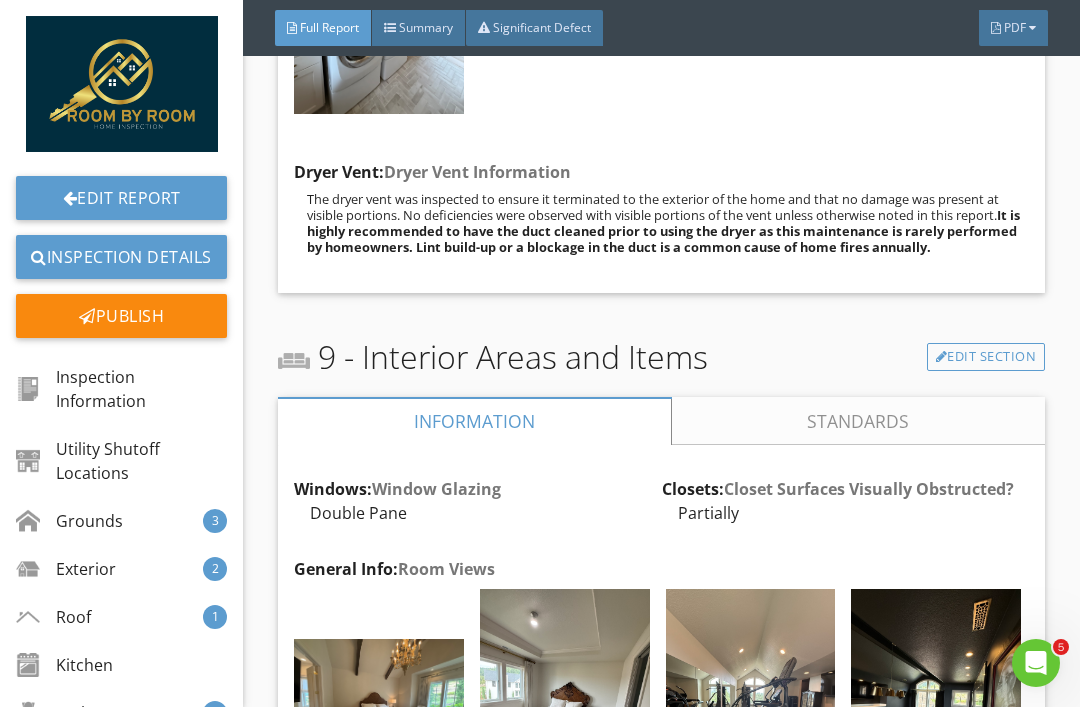 scroll, scrollTop: 23348, scrollLeft: 0, axis: vertical 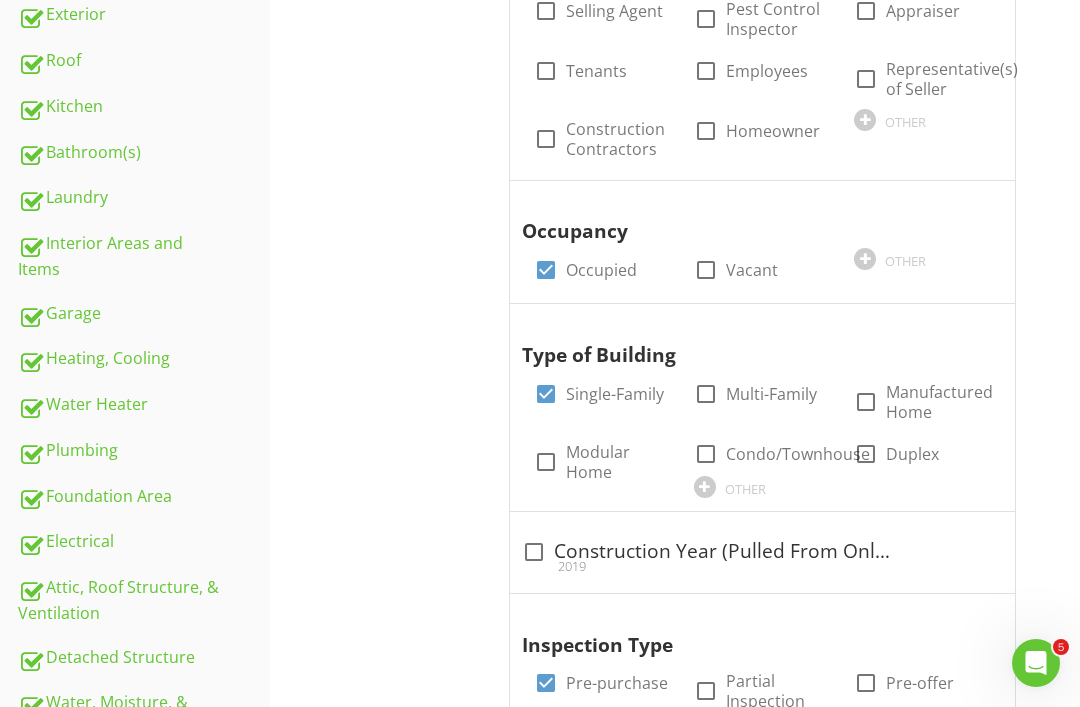 click on "Electrical" at bounding box center (144, 542) 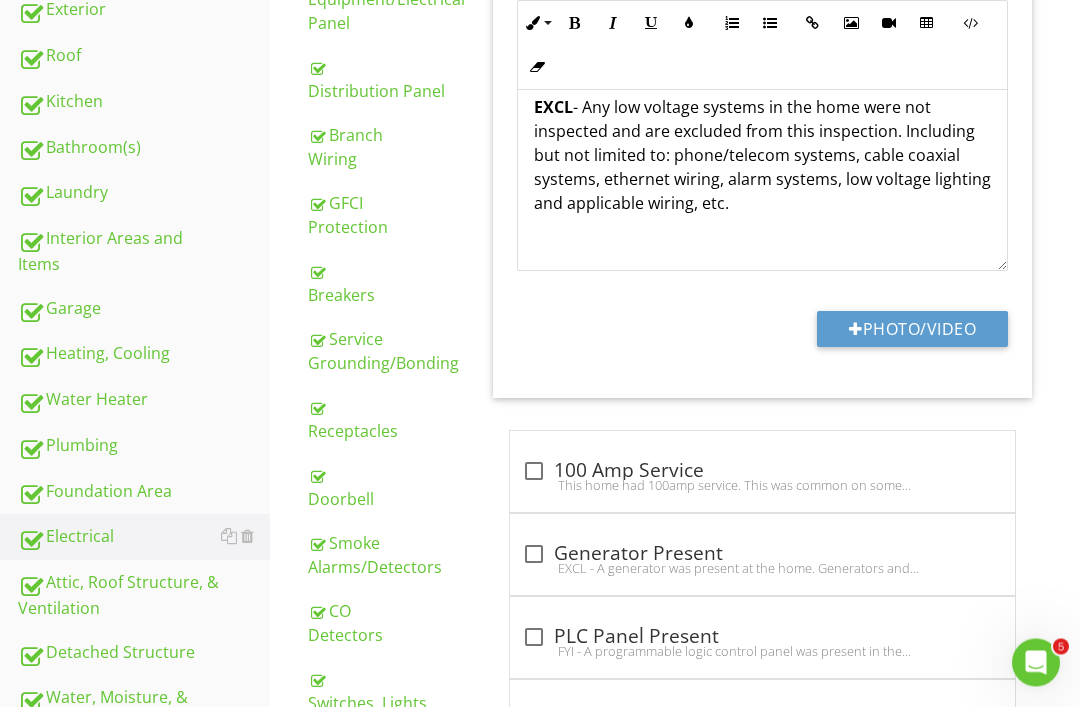 scroll, scrollTop: 666, scrollLeft: 0, axis: vertical 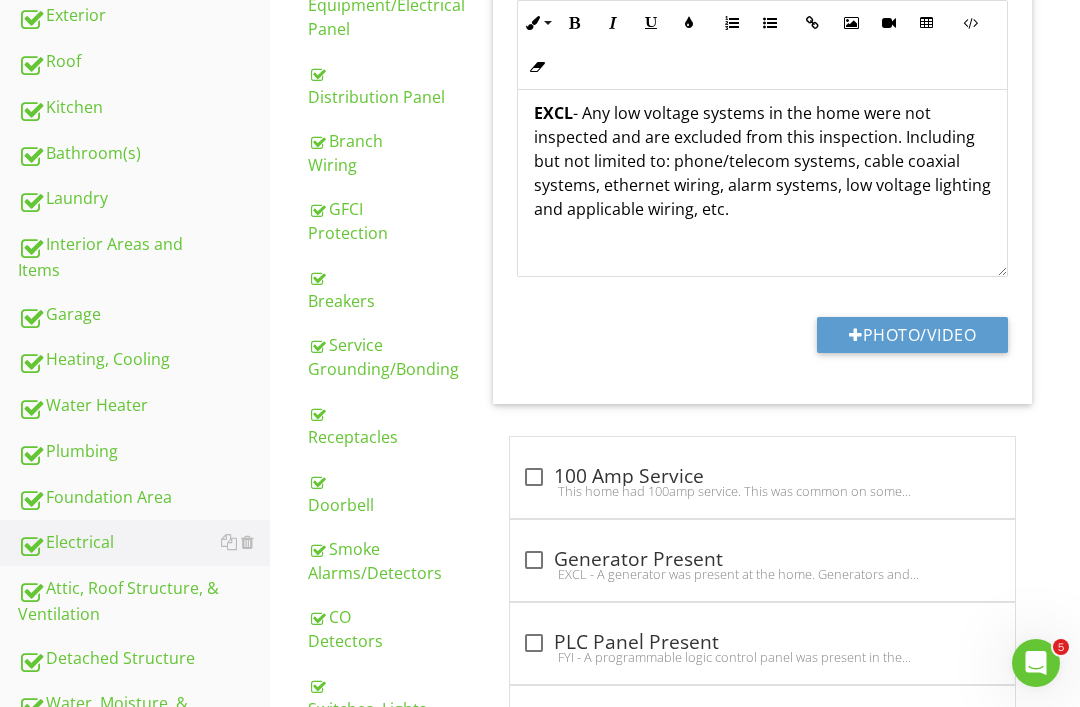 click on "GFCI Protection" at bounding box center (384, 221) 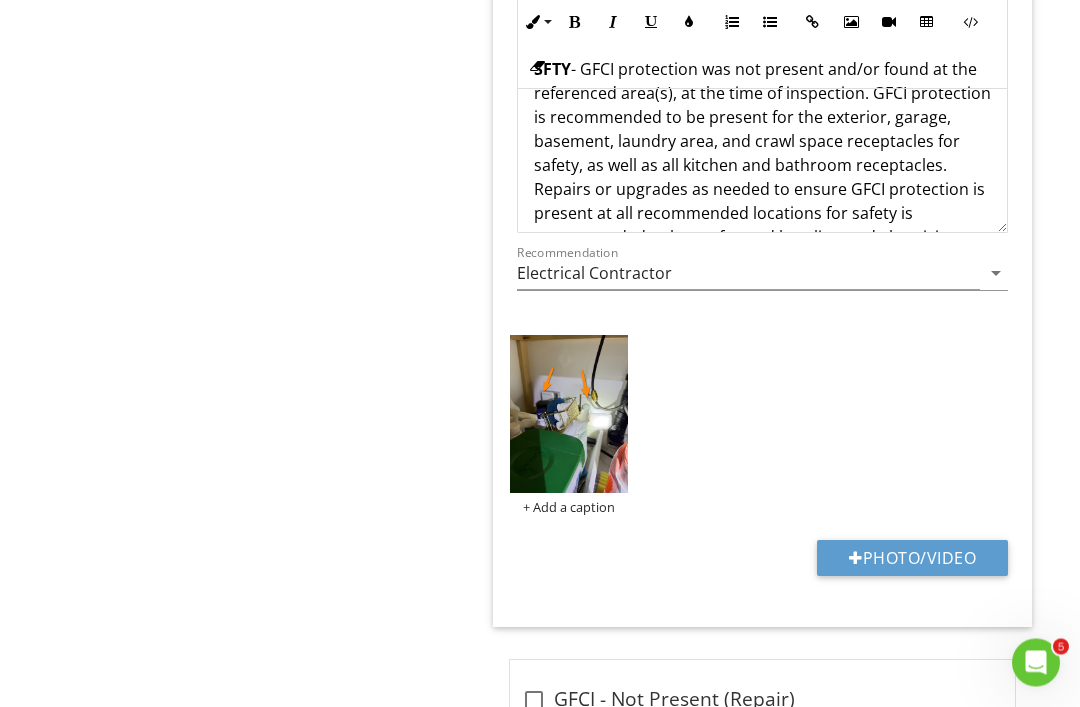 scroll, scrollTop: 3669, scrollLeft: 0, axis: vertical 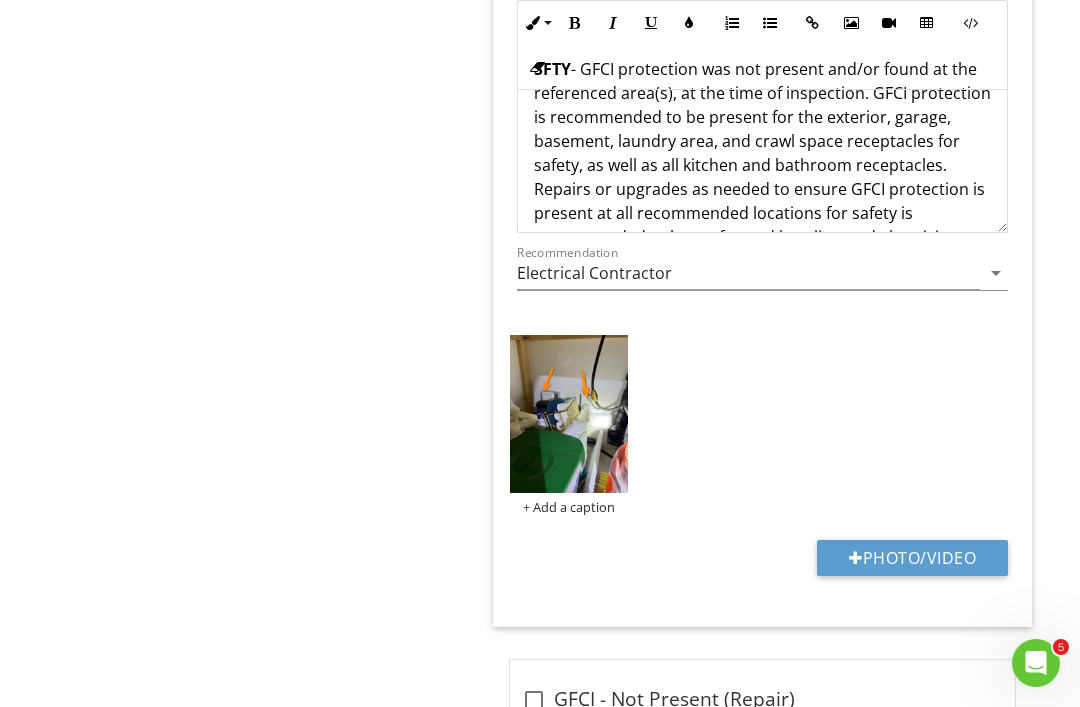 click on "+ Add a caption" at bounding box center (569, 507) 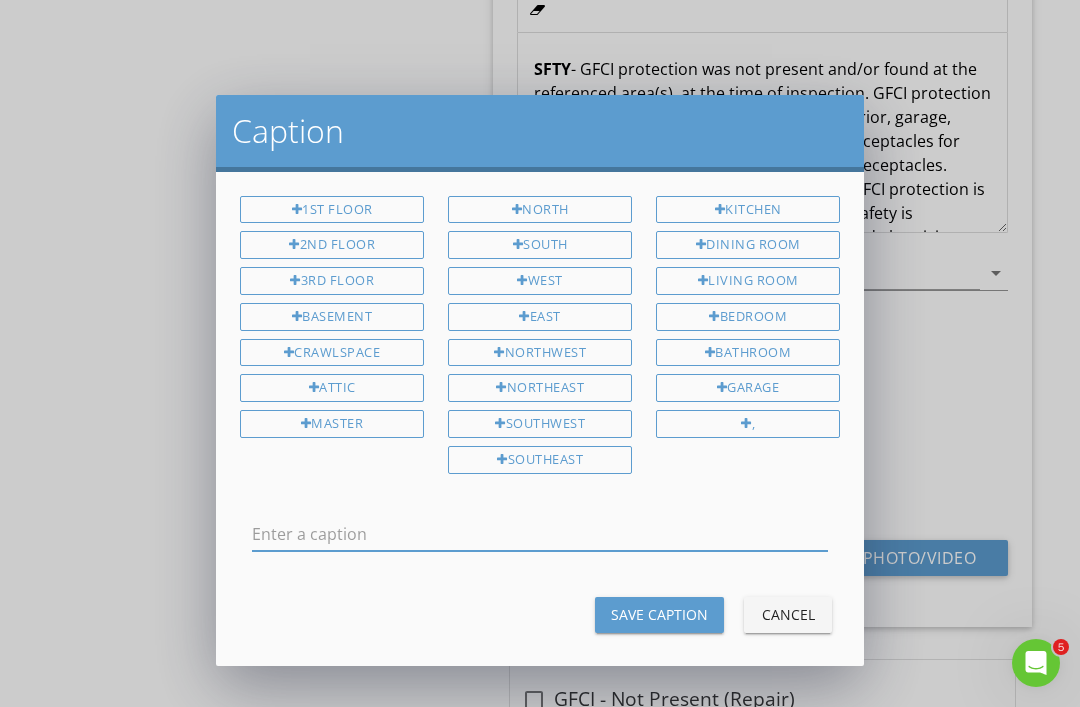 click at bounding box center (540, 534) 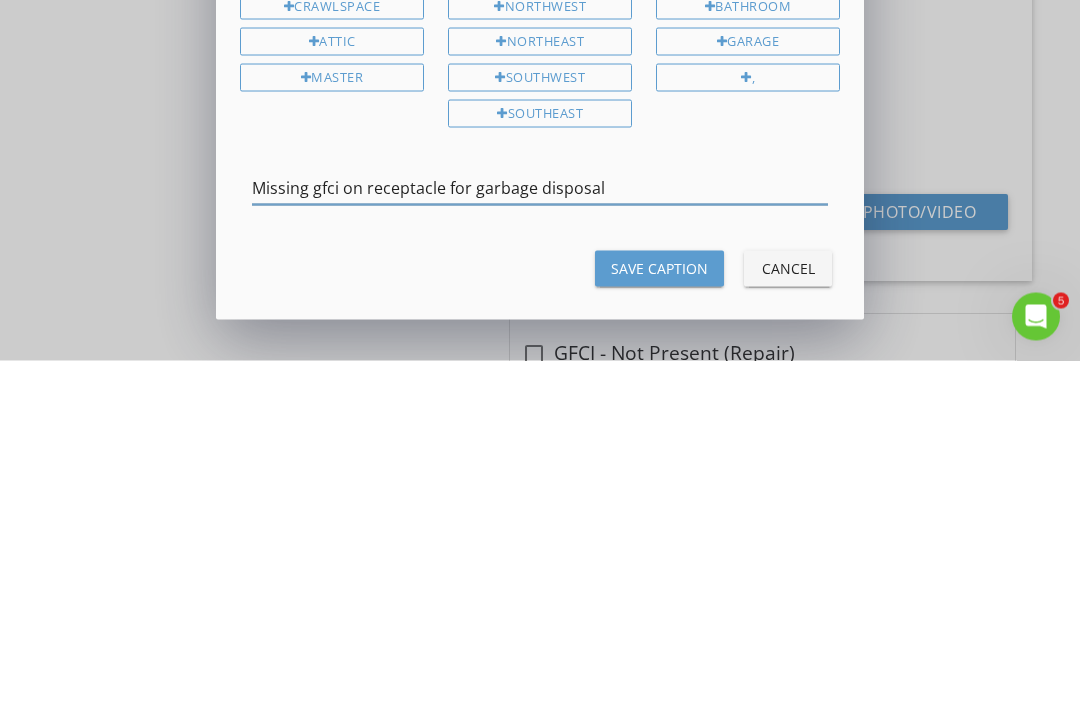 type on "Missing gfci on receptacle for garbage disposal" 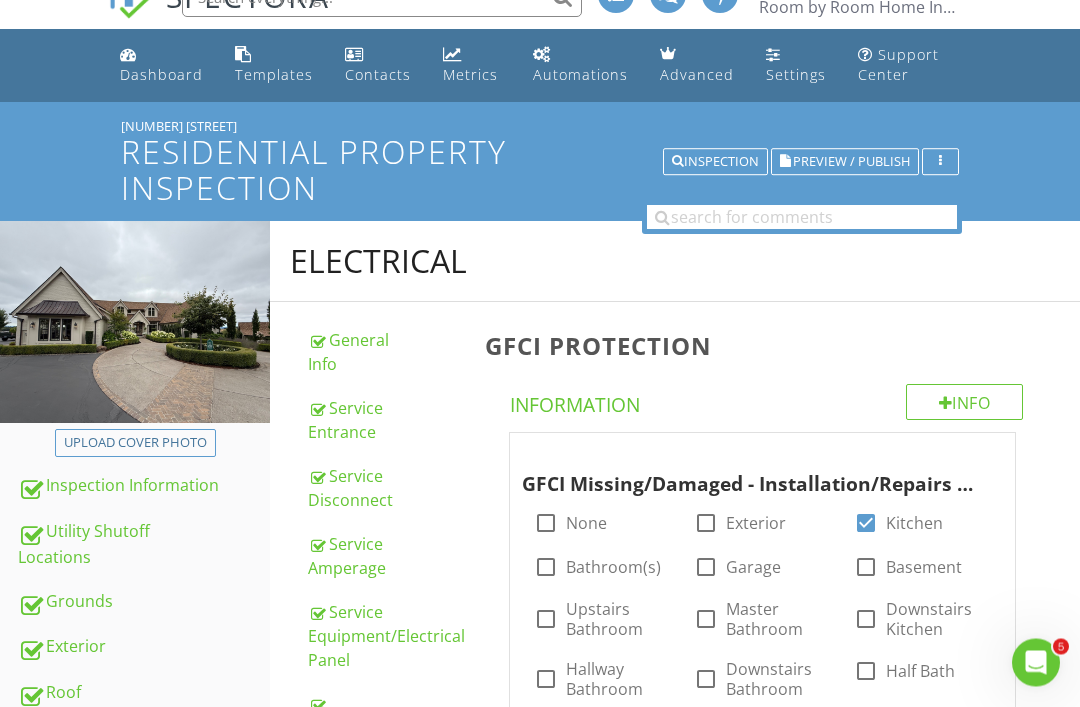 scroll, scrollTop: 0, scrollLeft: 0, axis: both 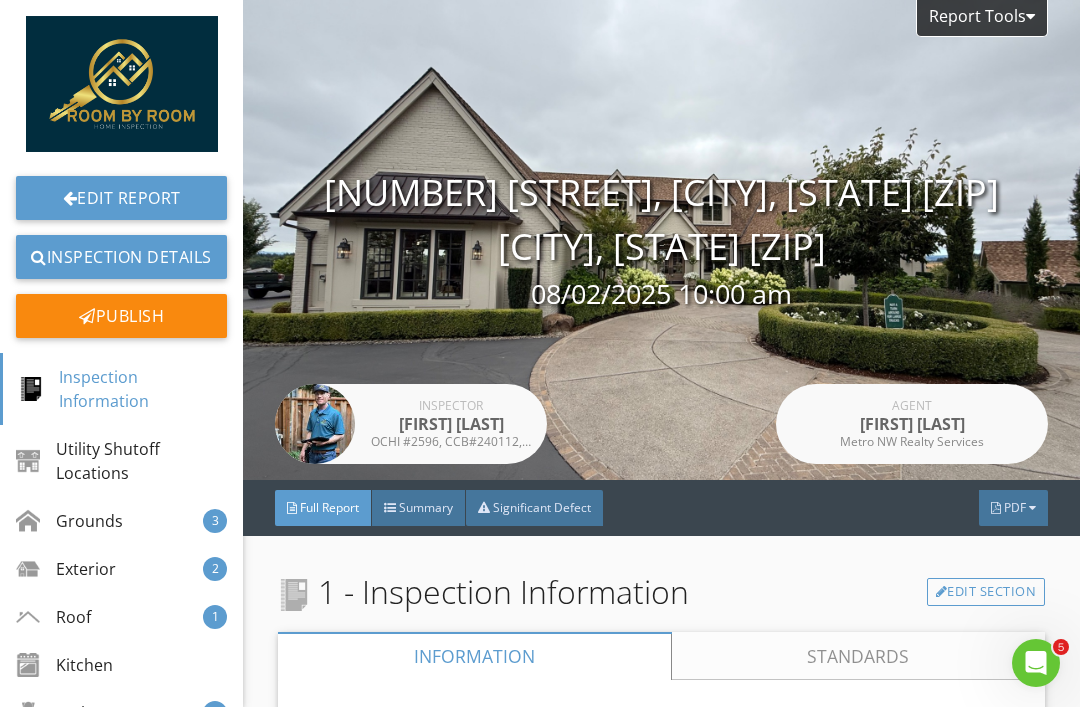 click on "Summary" at bounding box center (426, 507) 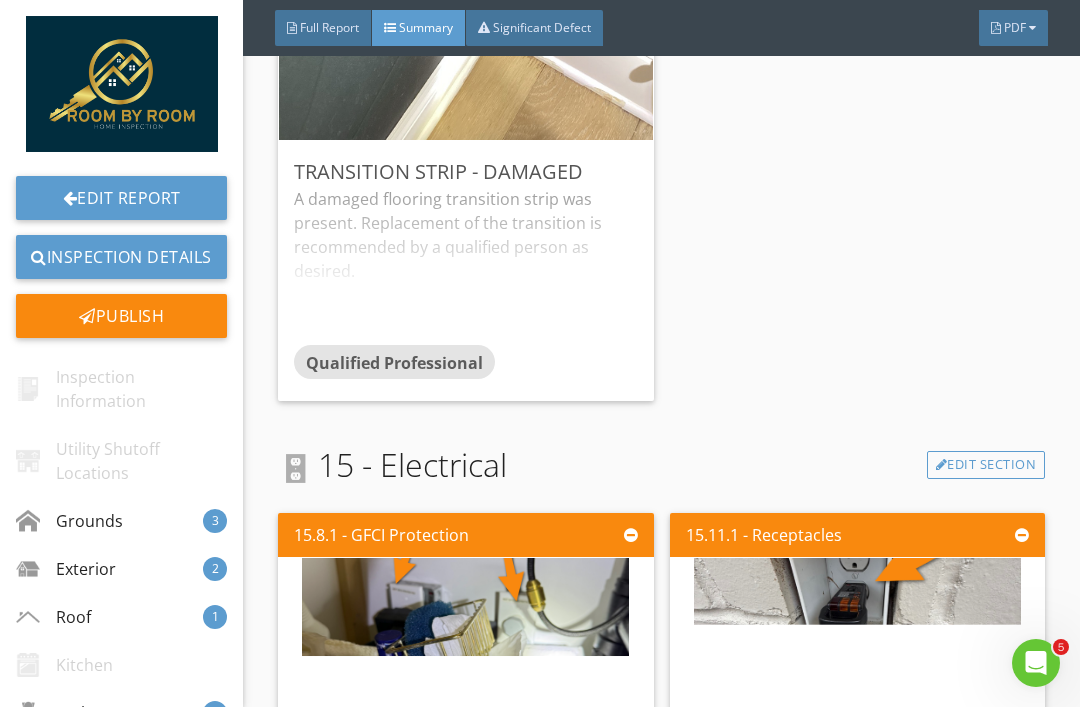 scroll, scrollTop: 5185, scrollLeft: 0, axis: vertical 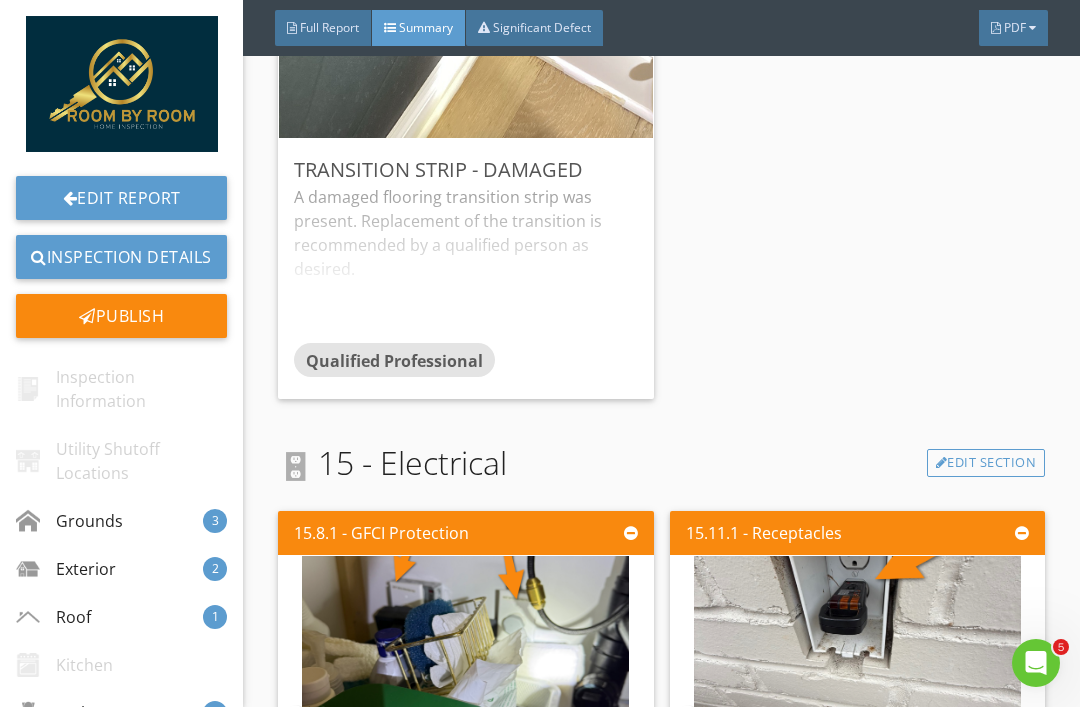 click on "Edit Report" at bounding box center (121, 198) 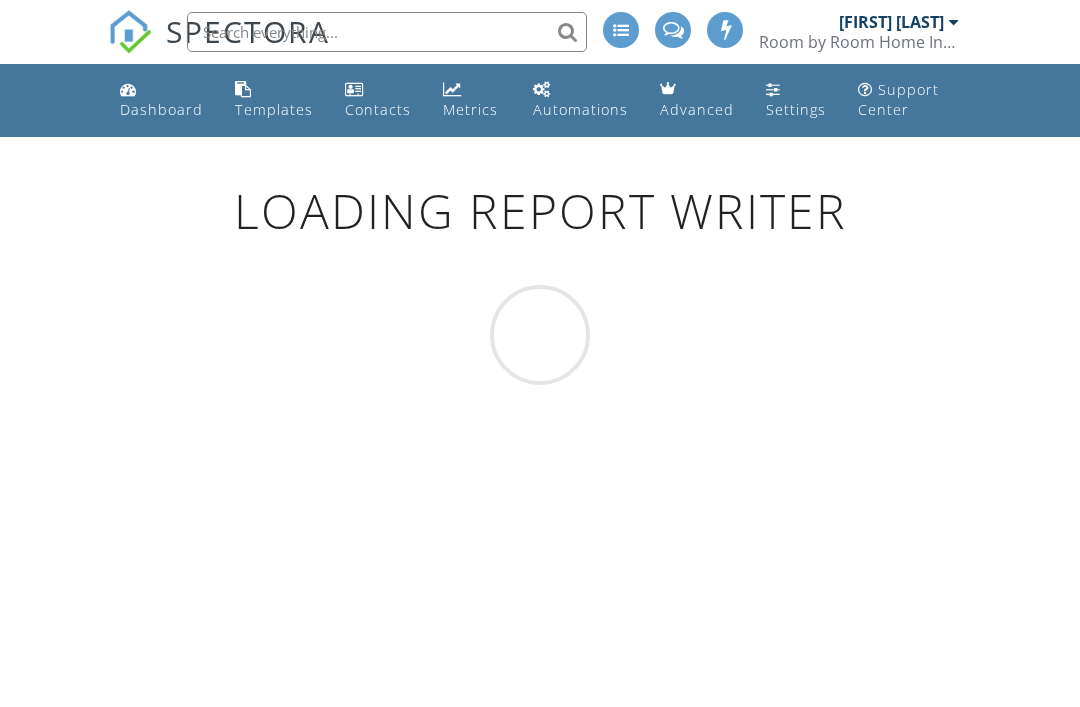 scroll, scrollTop: 0, scrollLeft: 0, axis: both 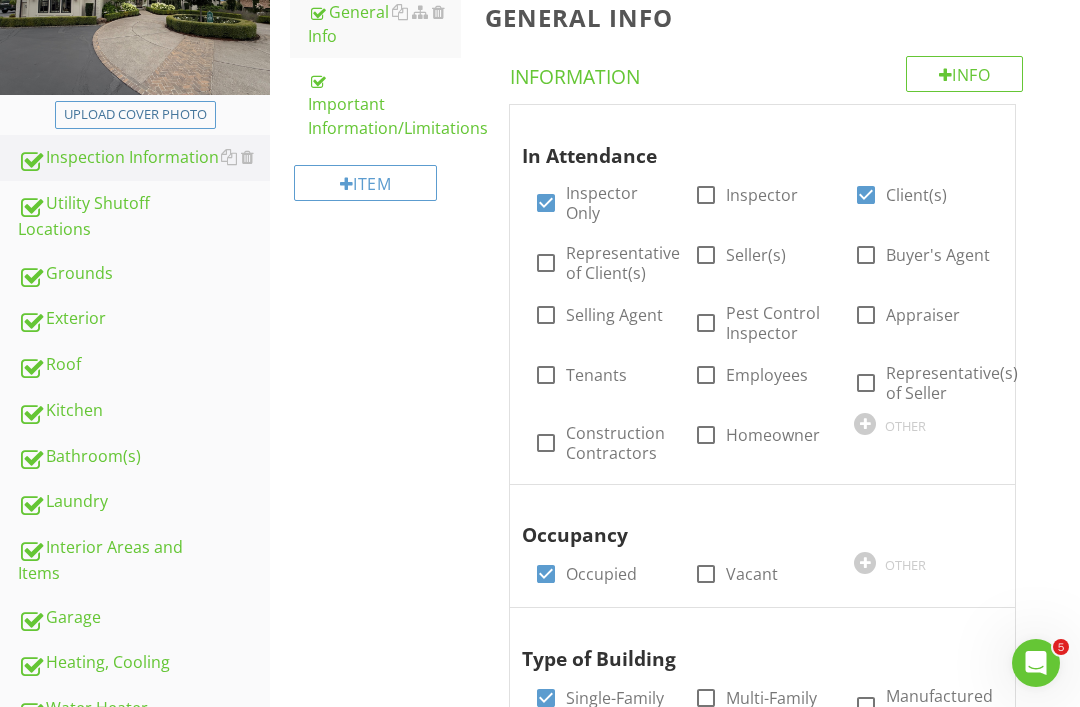 click on "Interior Areas and Items" at bounding box center (144, 560) 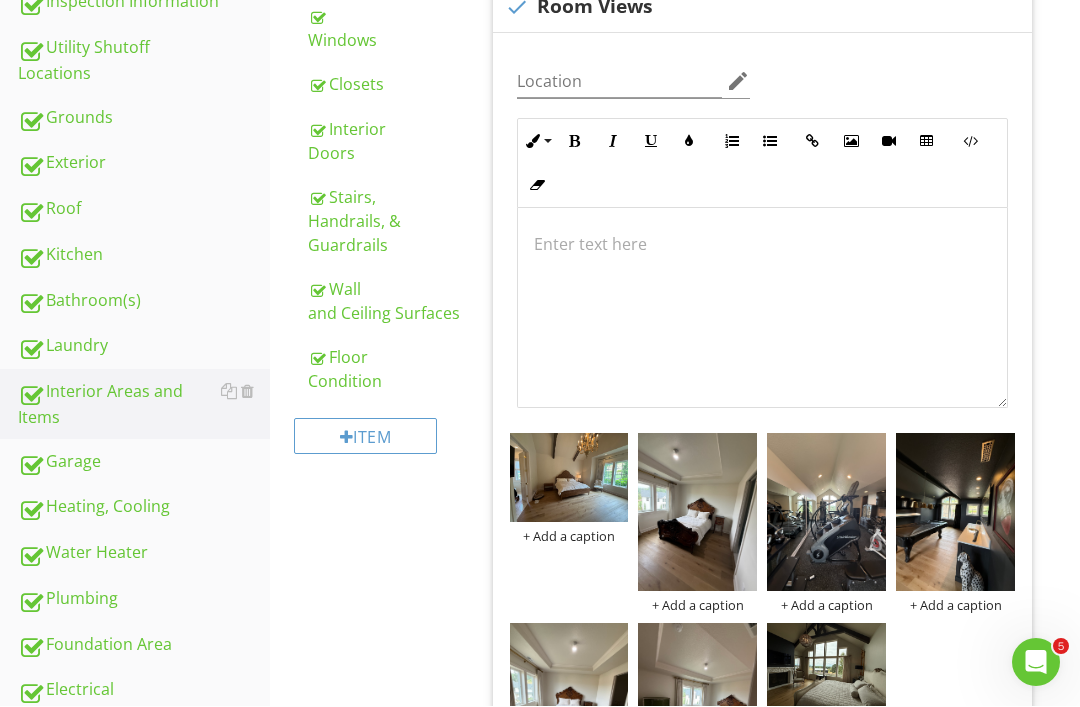 scroll, scrollTop: 519, scrollLeft: 0, axis: vertical 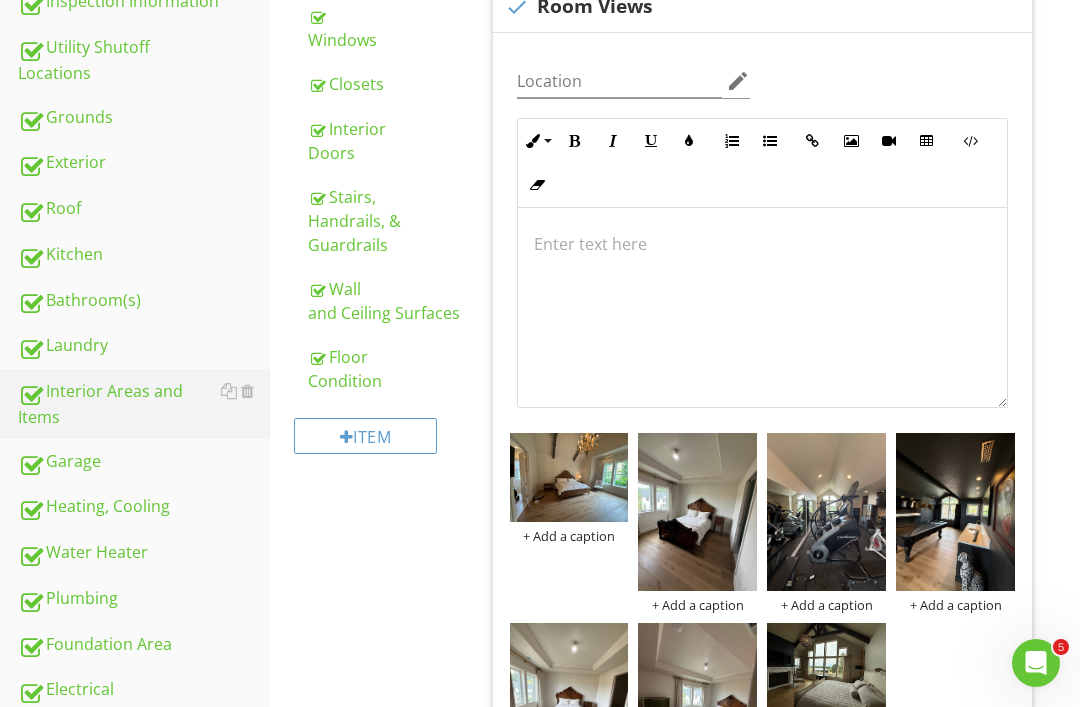 click on "Floor Condition" at bounding box center [384, 369] 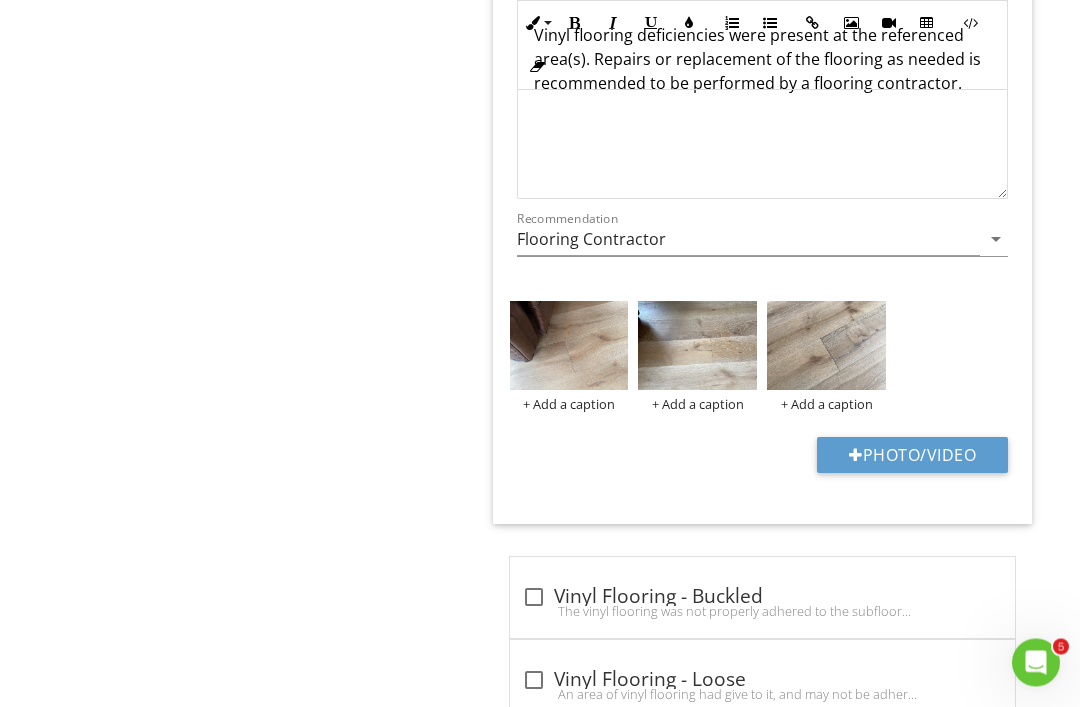 scroll, scrollTop: 5501, scrollLeft: 0, axis: vertical 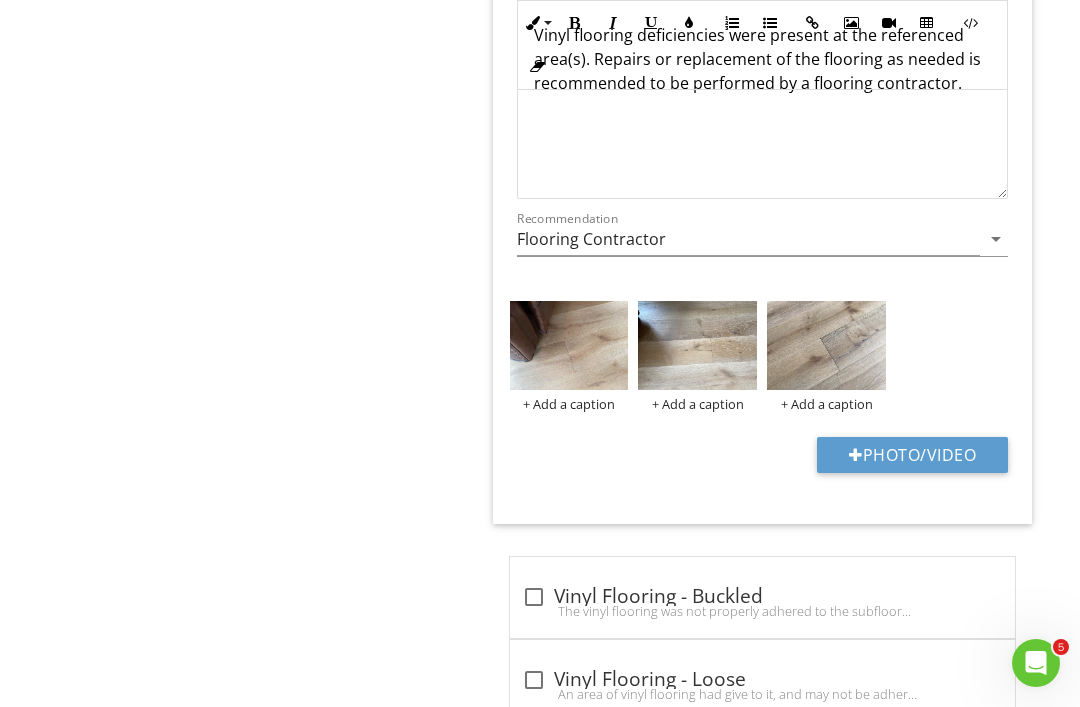 click on "+ Add a caption" at bounding box center (569, 404) 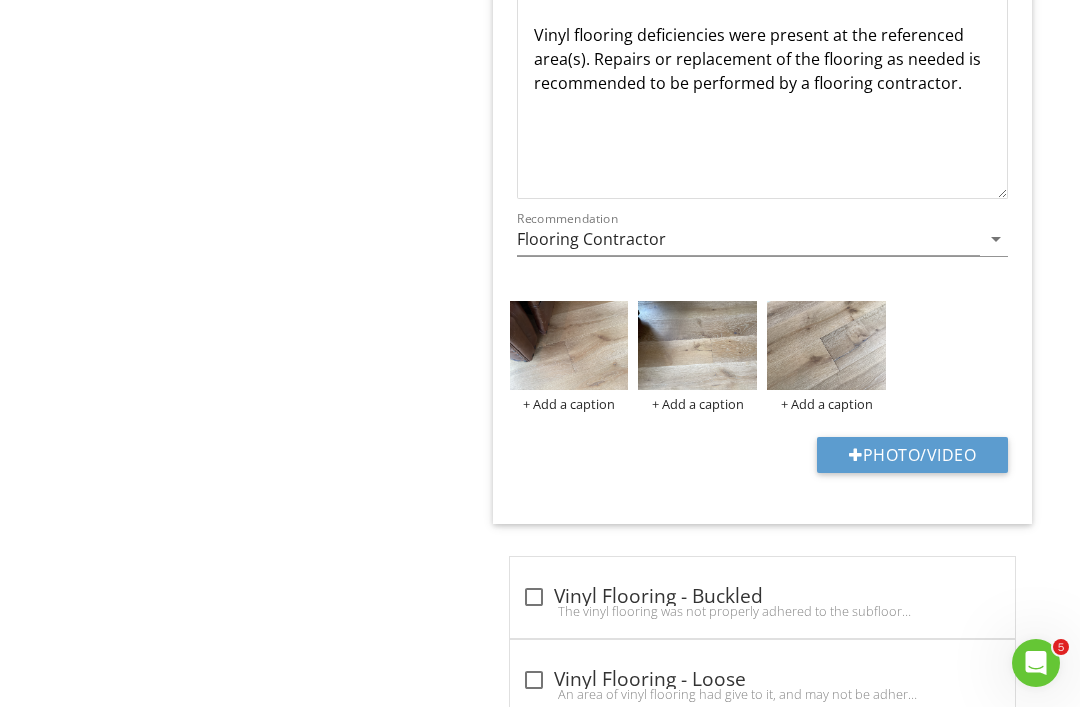 scroll, scrollTop: 0, scrollLeft: 0, axis: both 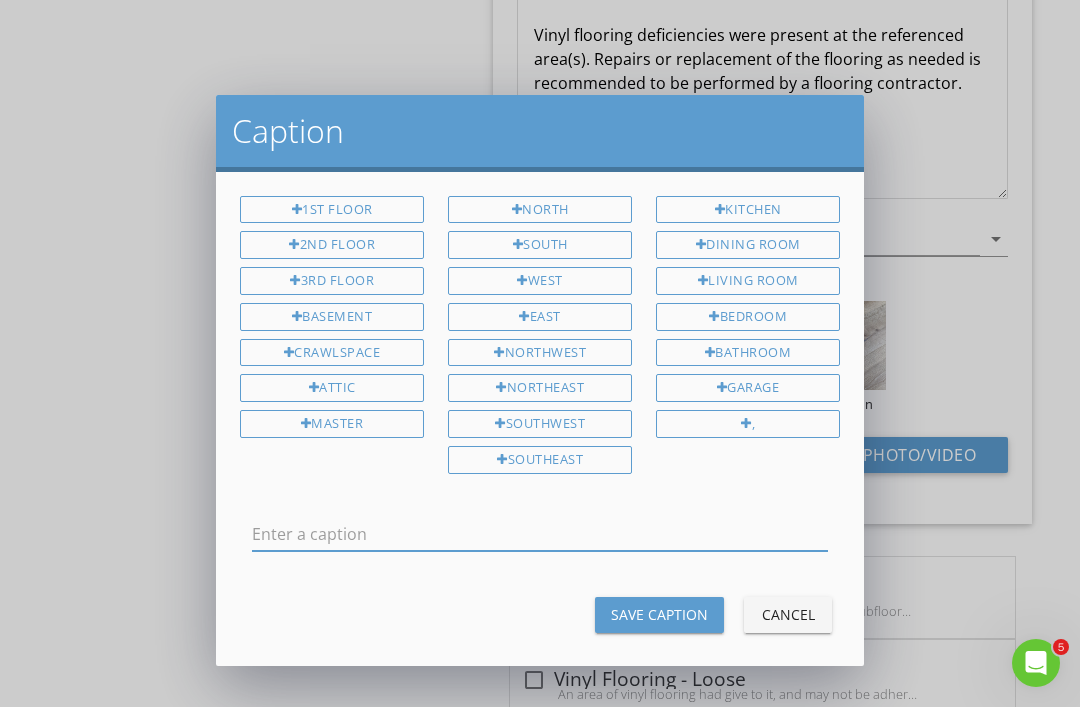 click at bounding box center [540, 534] 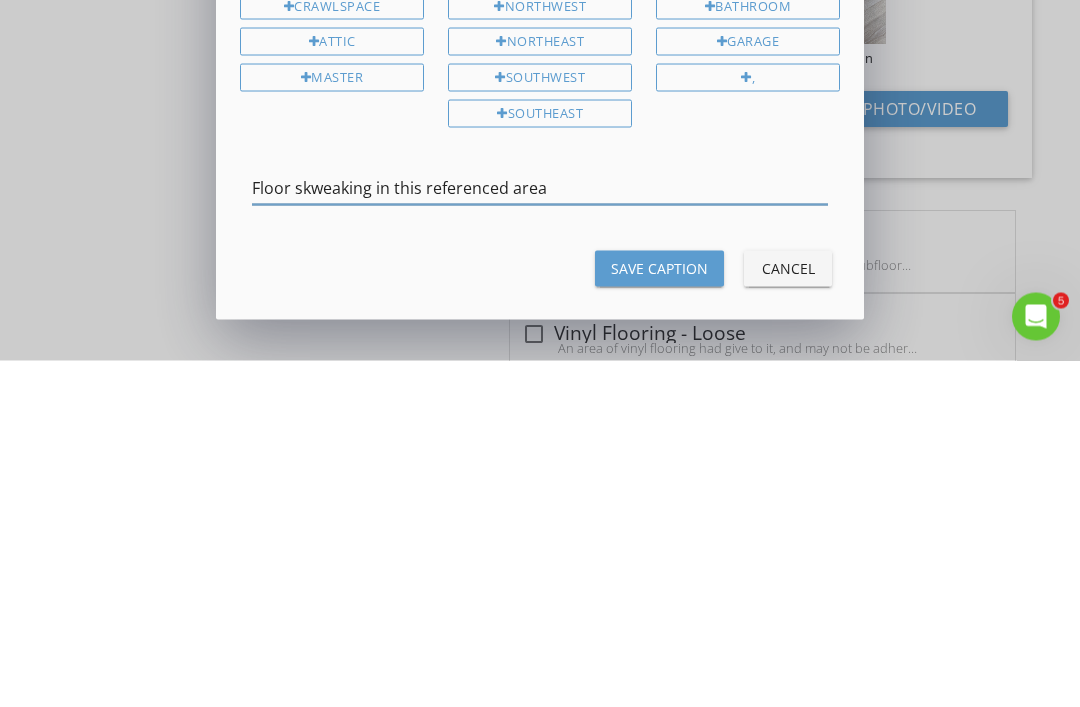 scroll, scrollTop: 5847, scrollLeft: 0, axis: vertical 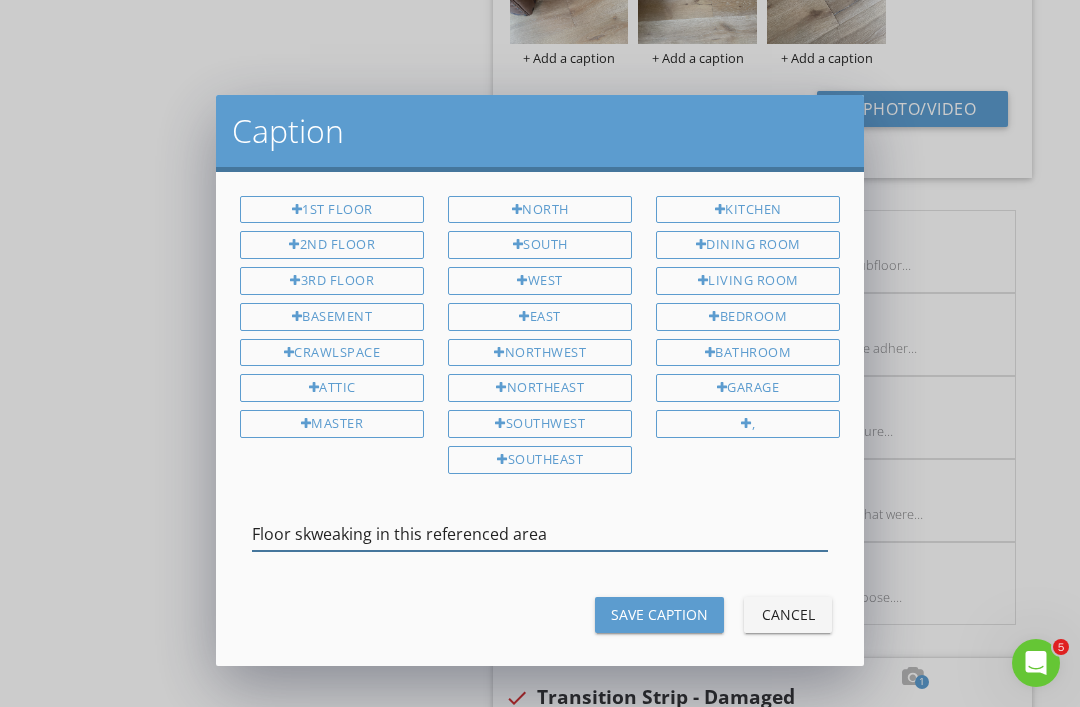 type on "Floor skweaking in this referenced area" 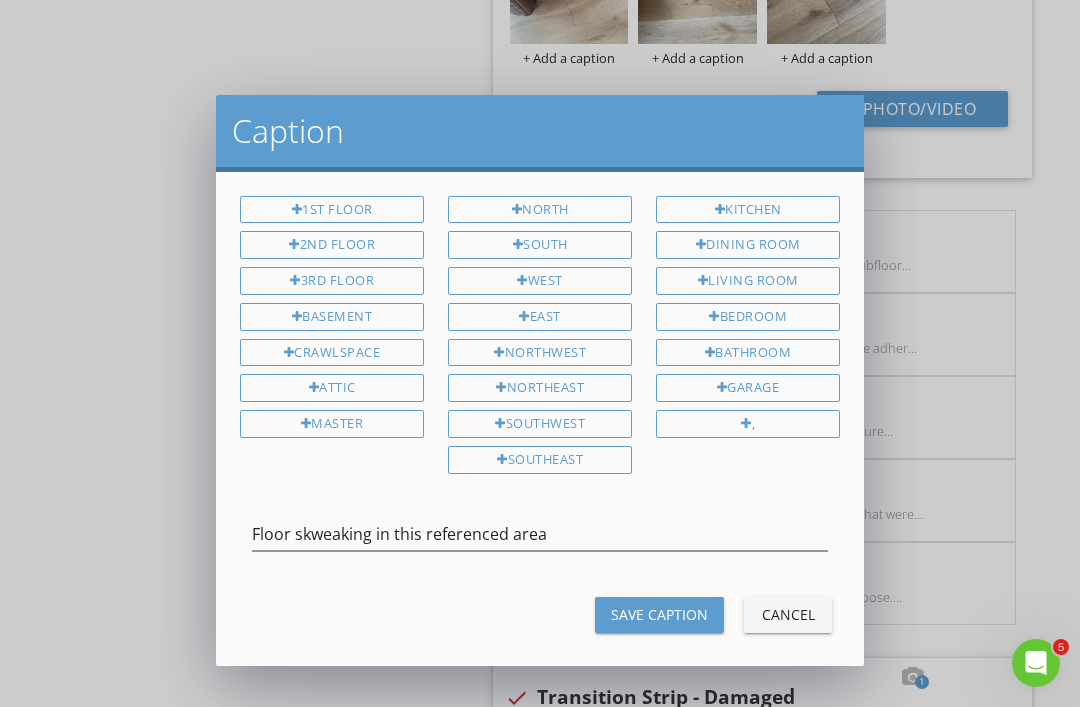 click on "Save Caption" at bounding box center (659, 614) 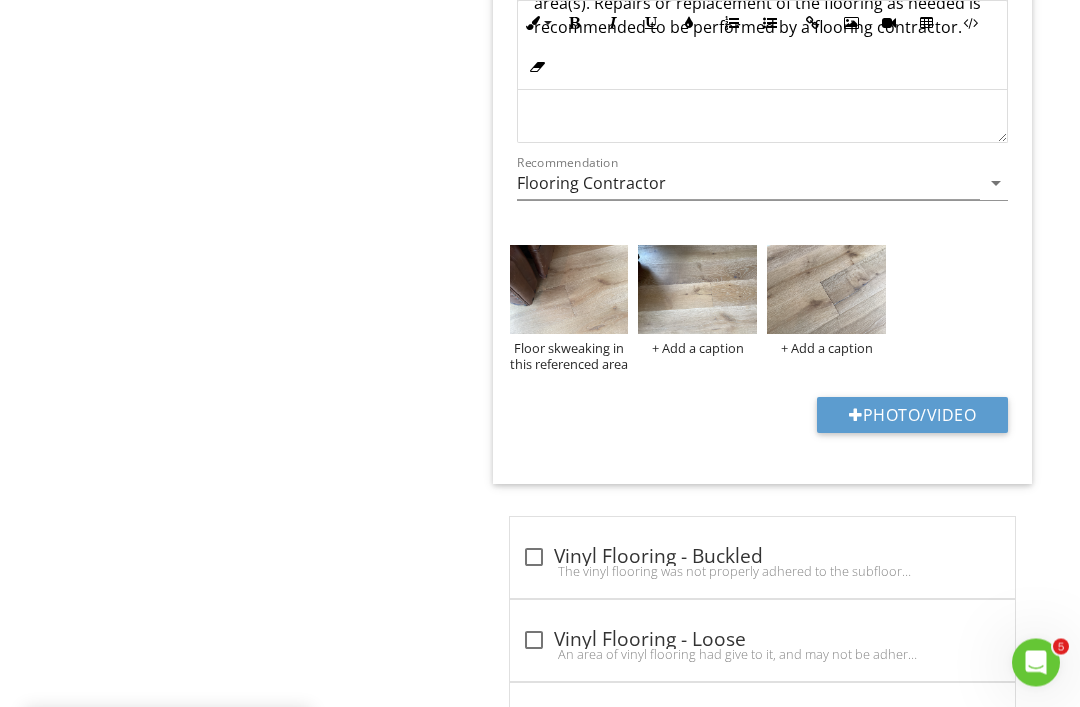scroll, scrollTop: 5557, scrollLeft: 0, axis: vertical 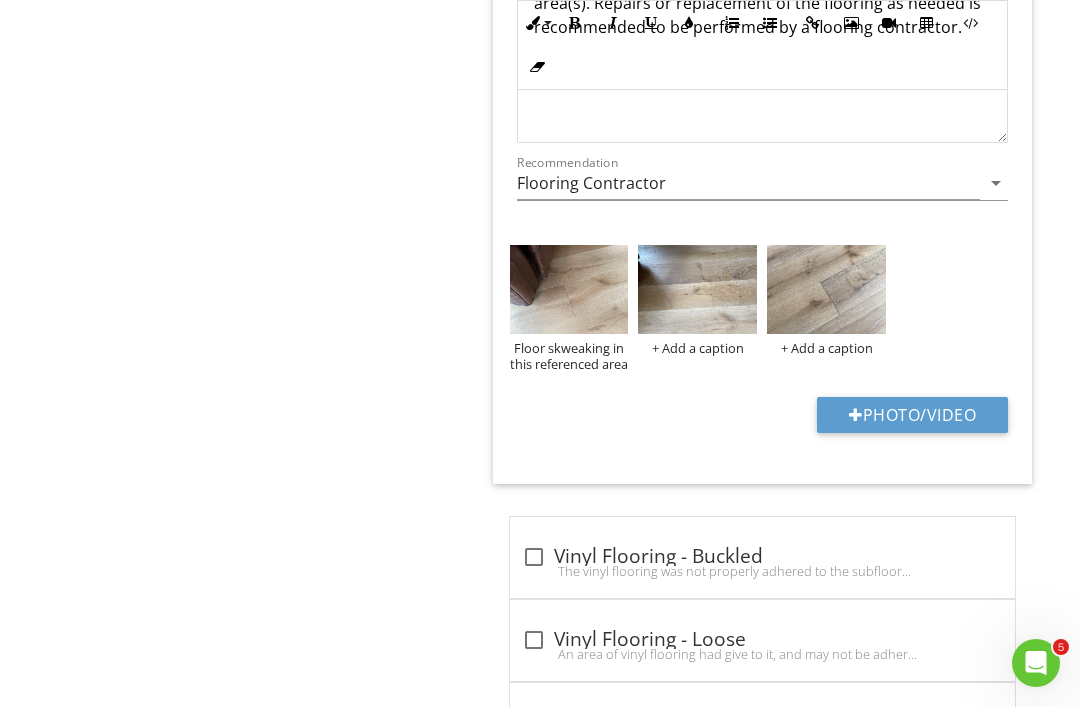 click on "+ Add a caption" at bounding box center (697, 348) 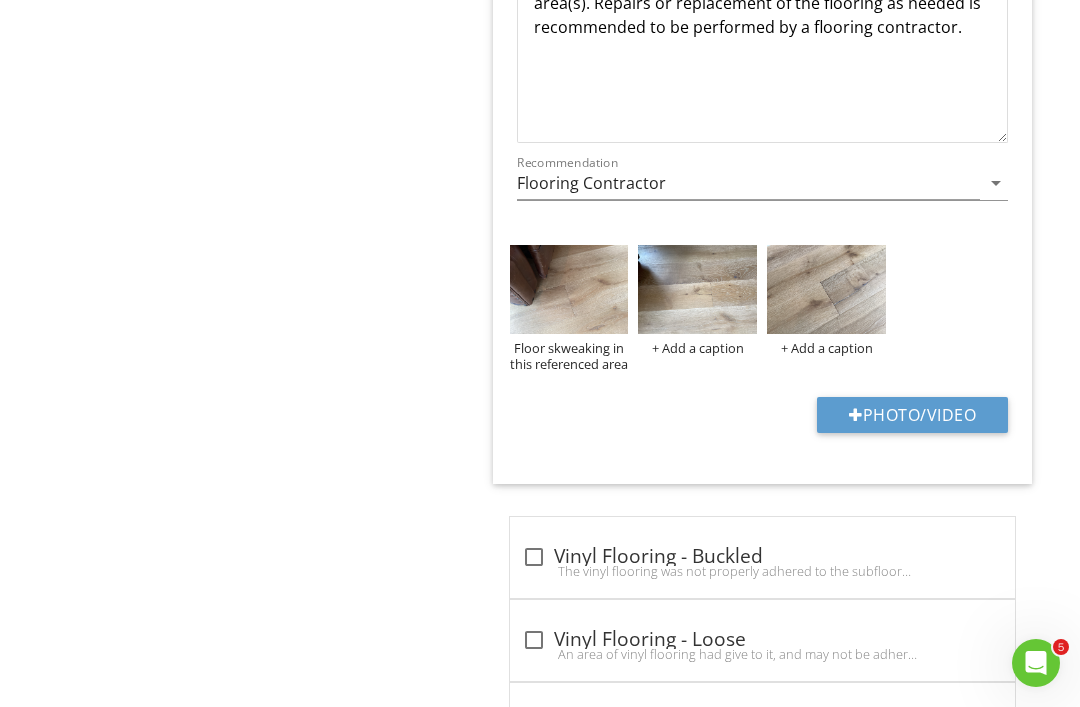 scroll, scrollTop: 0, scrollLeft: 0, axis: both 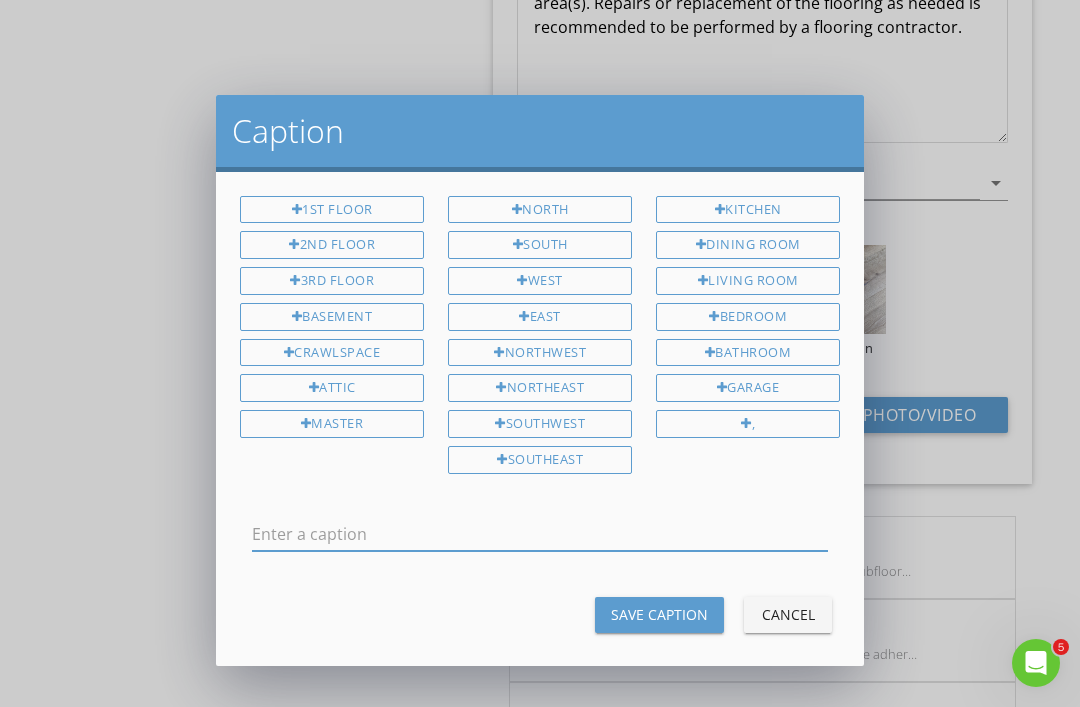 click at bounding box center (540, 534) 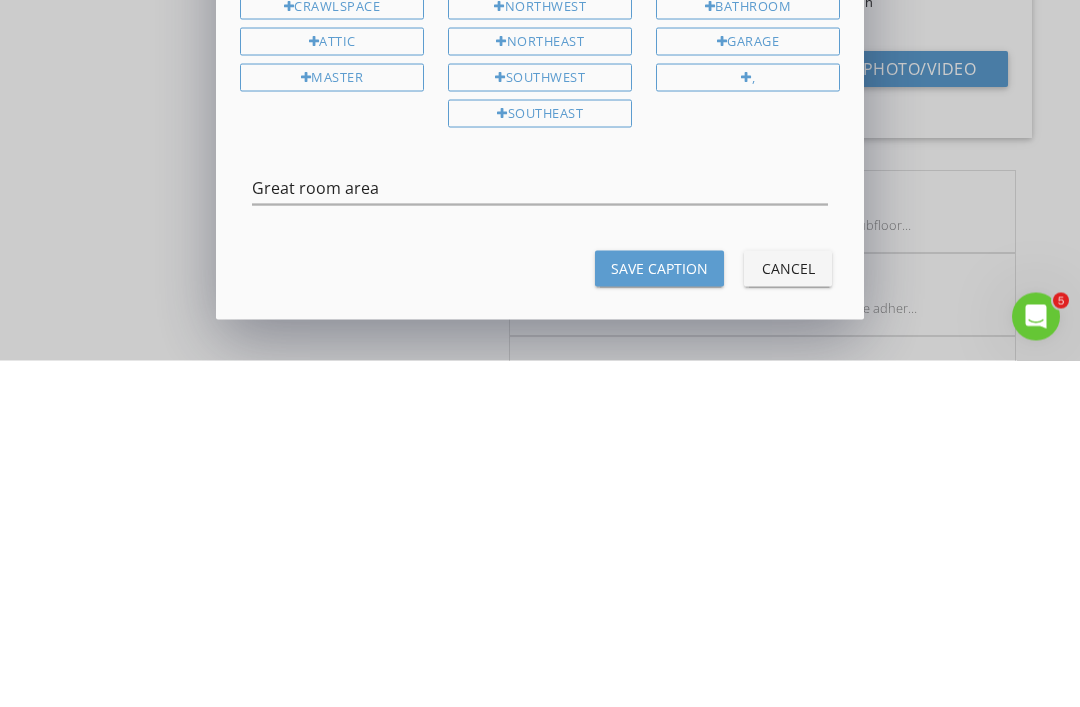 scroll, scrollTop: 5903, scrollLeft: 0, axis: vertical 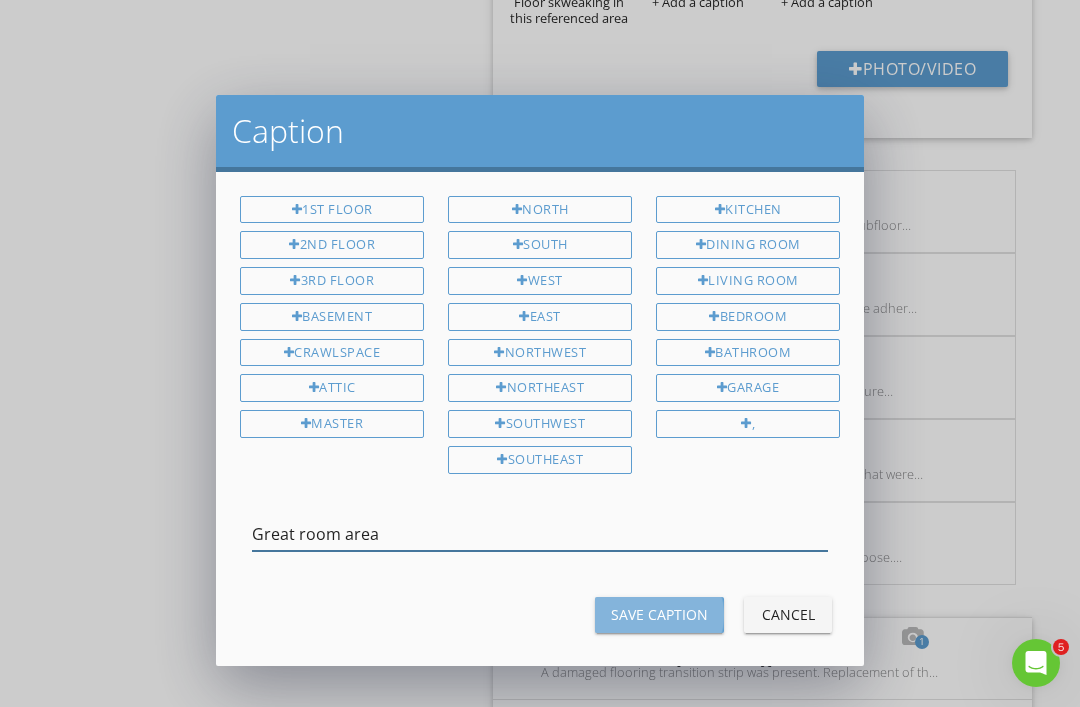 type on "Great room area" 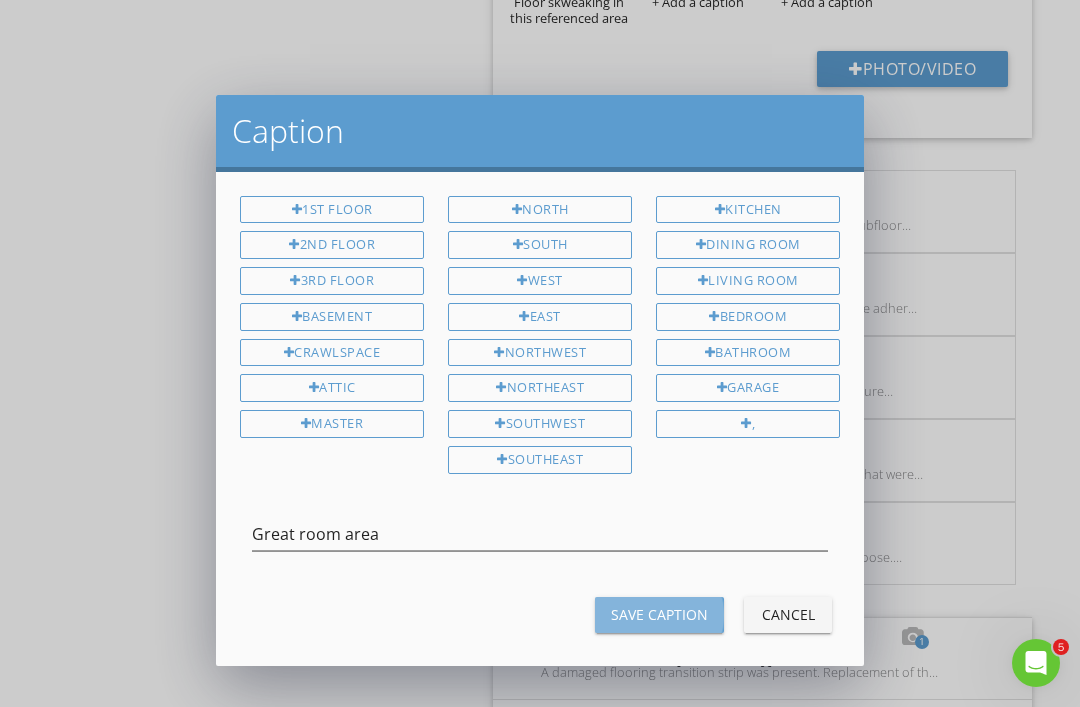 click on "Save Caption" at bounding box center [659, 614] 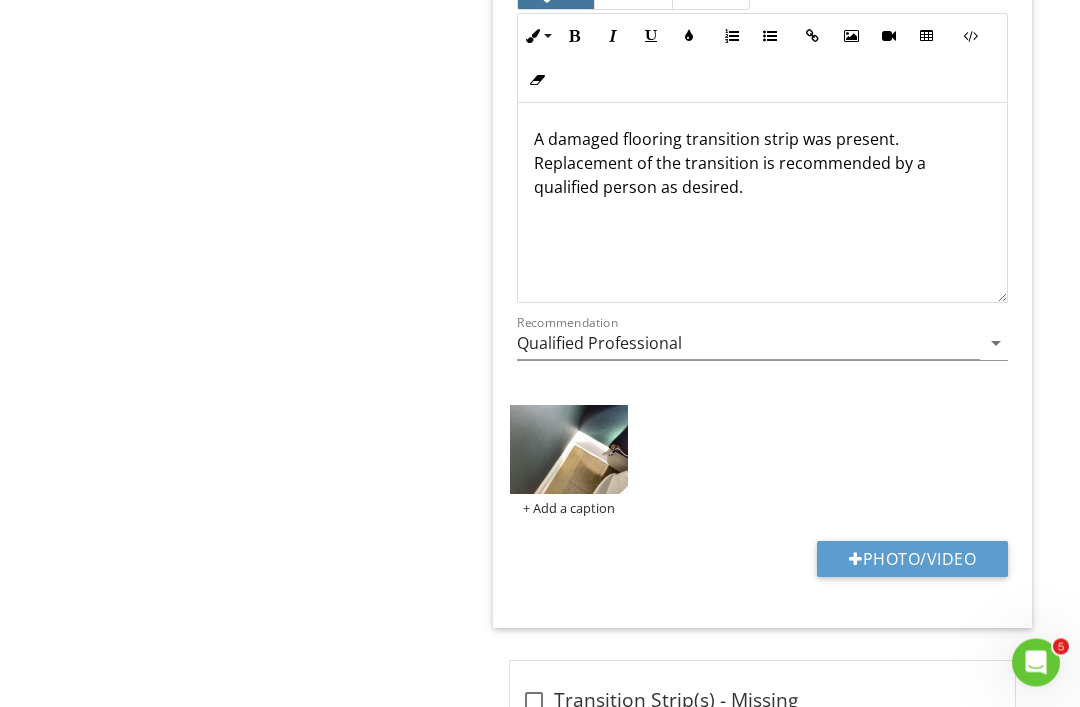 scroll, scrollTop: 6675, scrollLeft: 0, axis: vertical 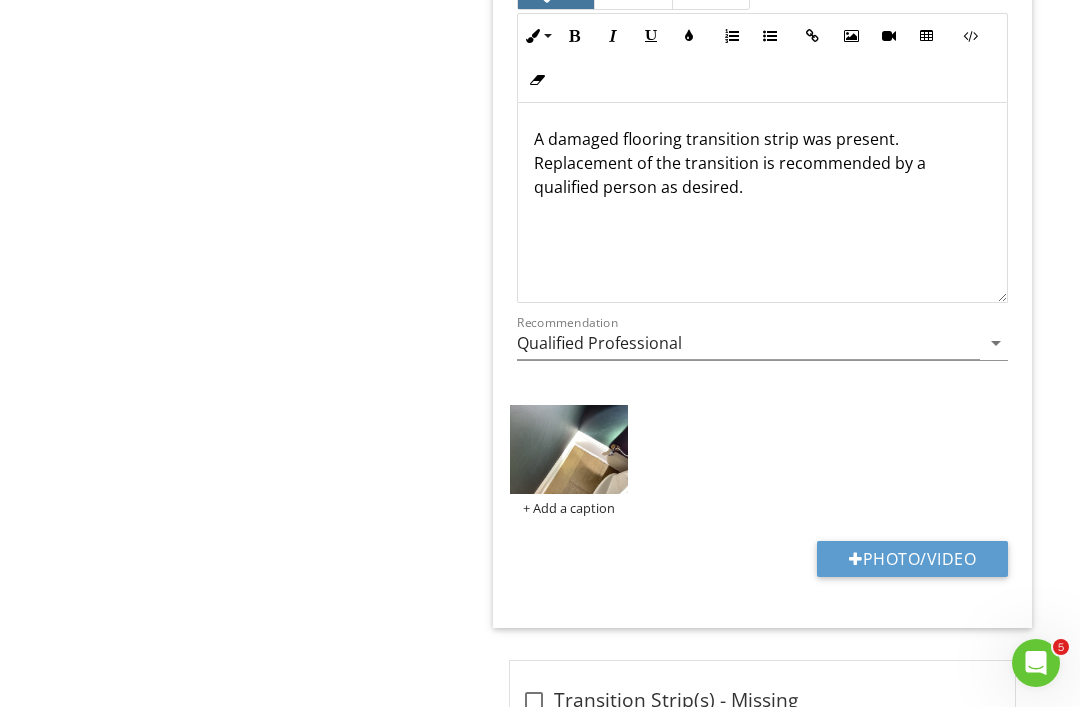click on "+ Add a caption" at bounding box center [569, 508] 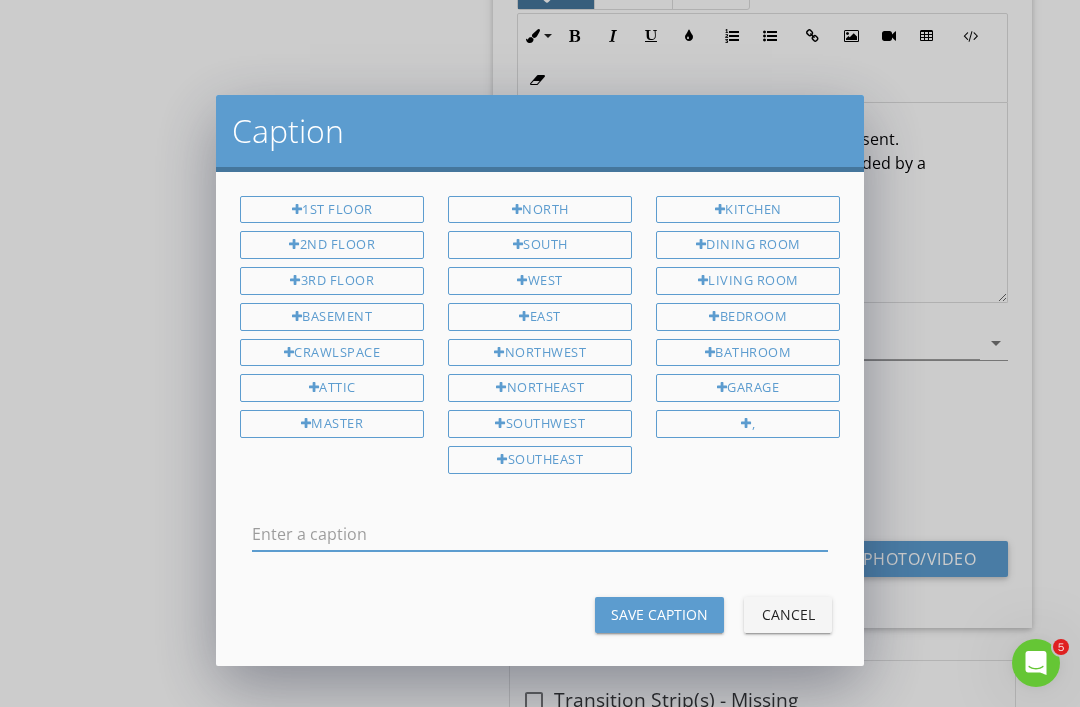scroll, scrollTop: 0, scrollLeft: 0, axis: both 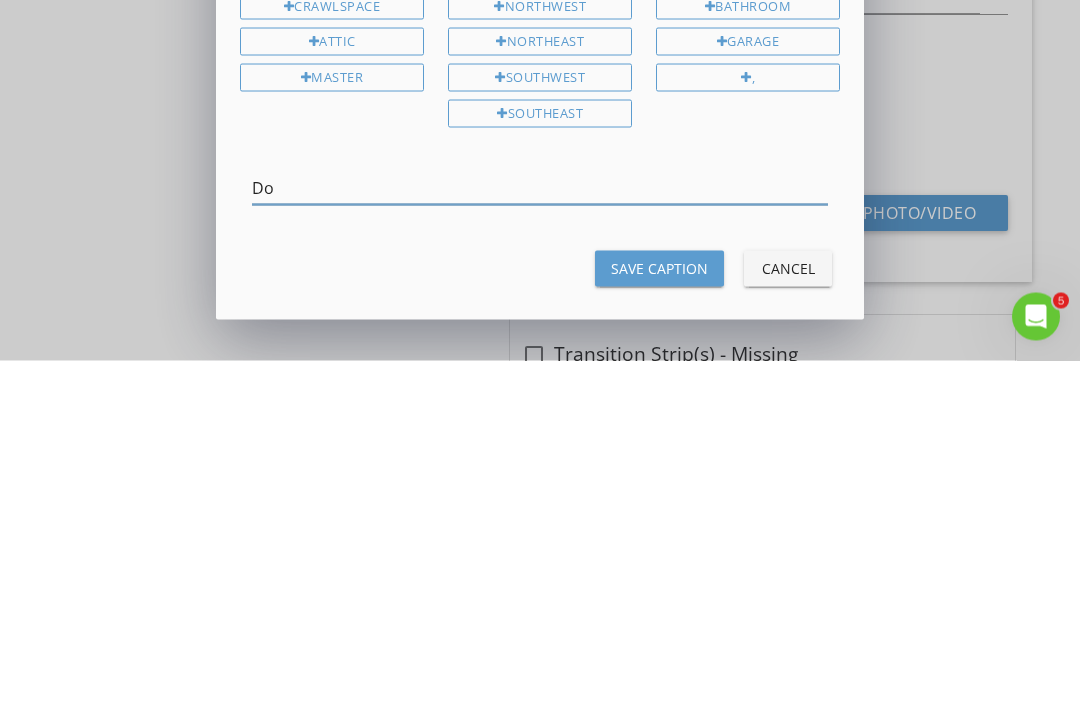 type on "D" 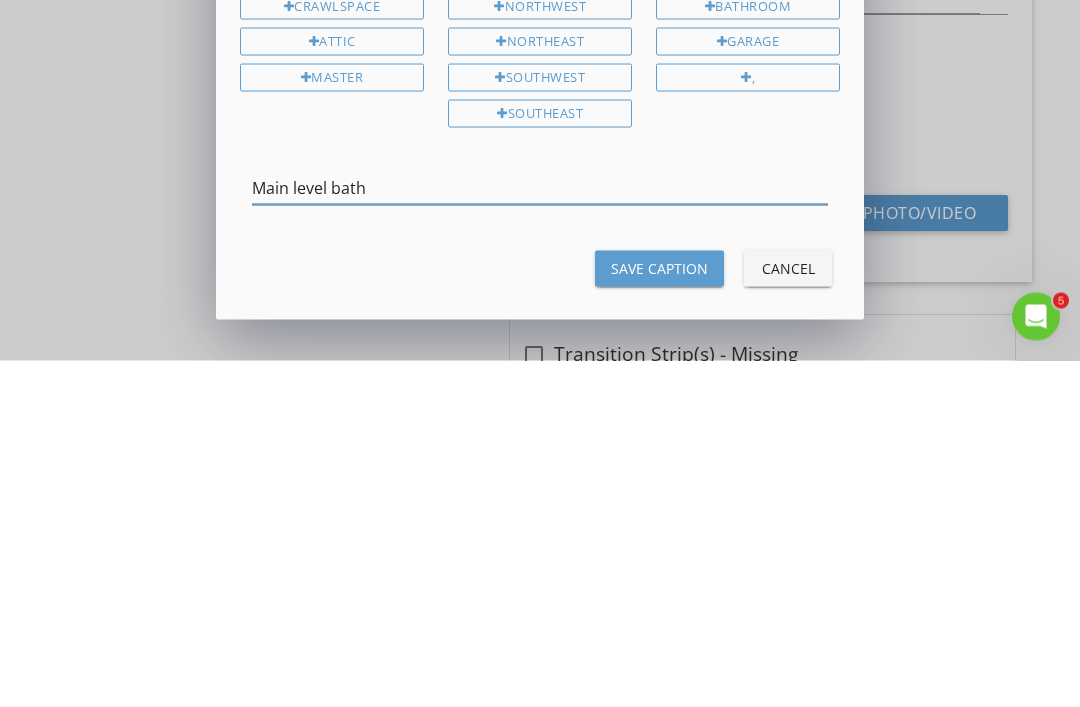 type on "Main level bath" 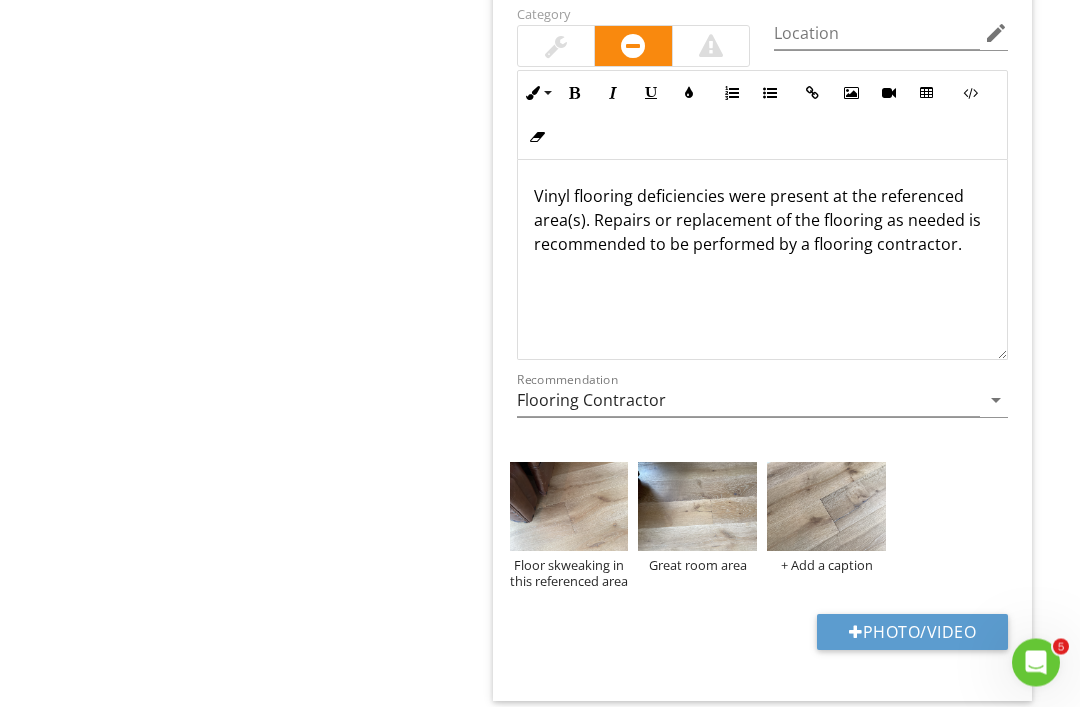 scroll, scrollTop: 5340, scrollLeft: 0, axis: vertical 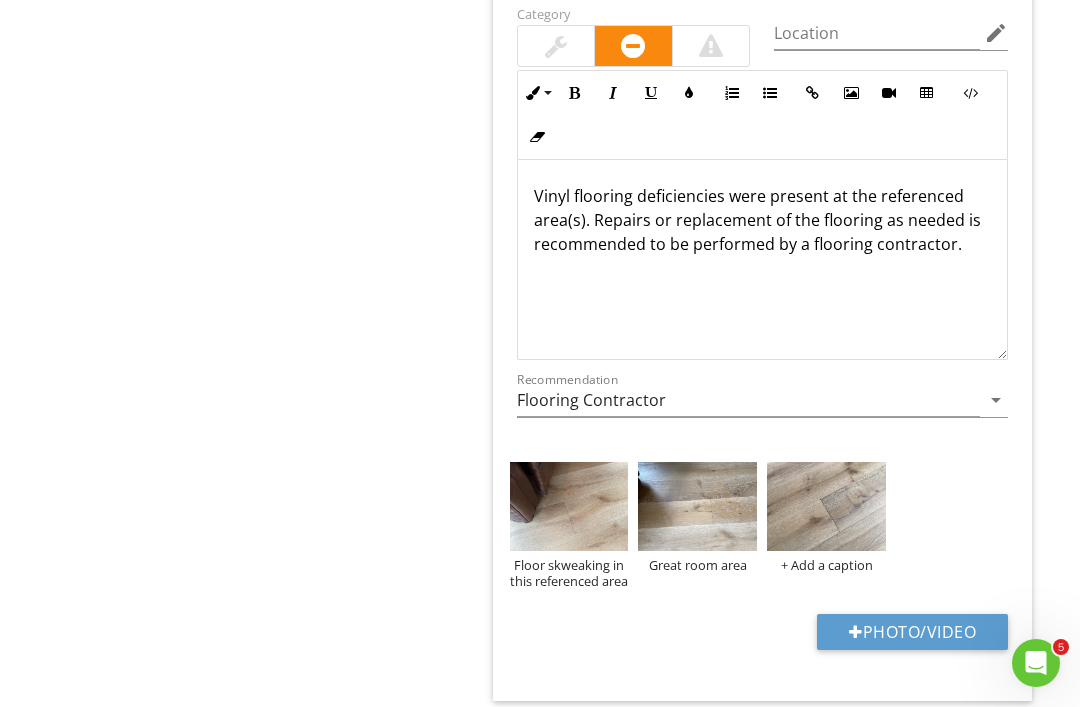 click on "+ Add a caption" at bounding box center (826, 565) 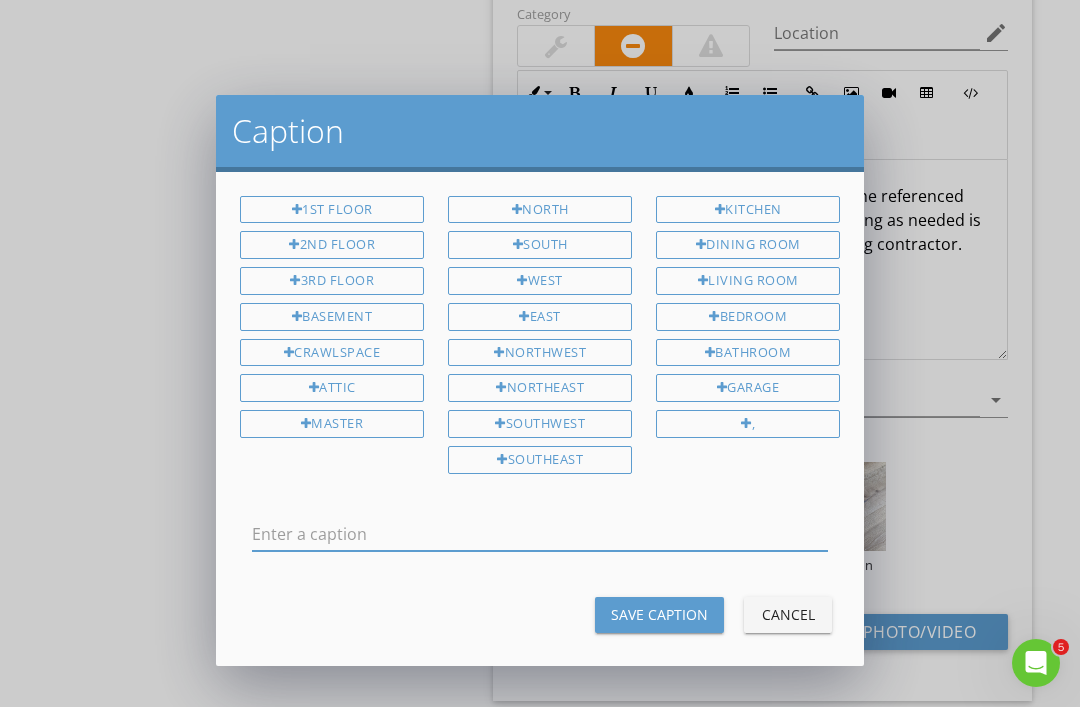 click at bounding box center [540, 538] 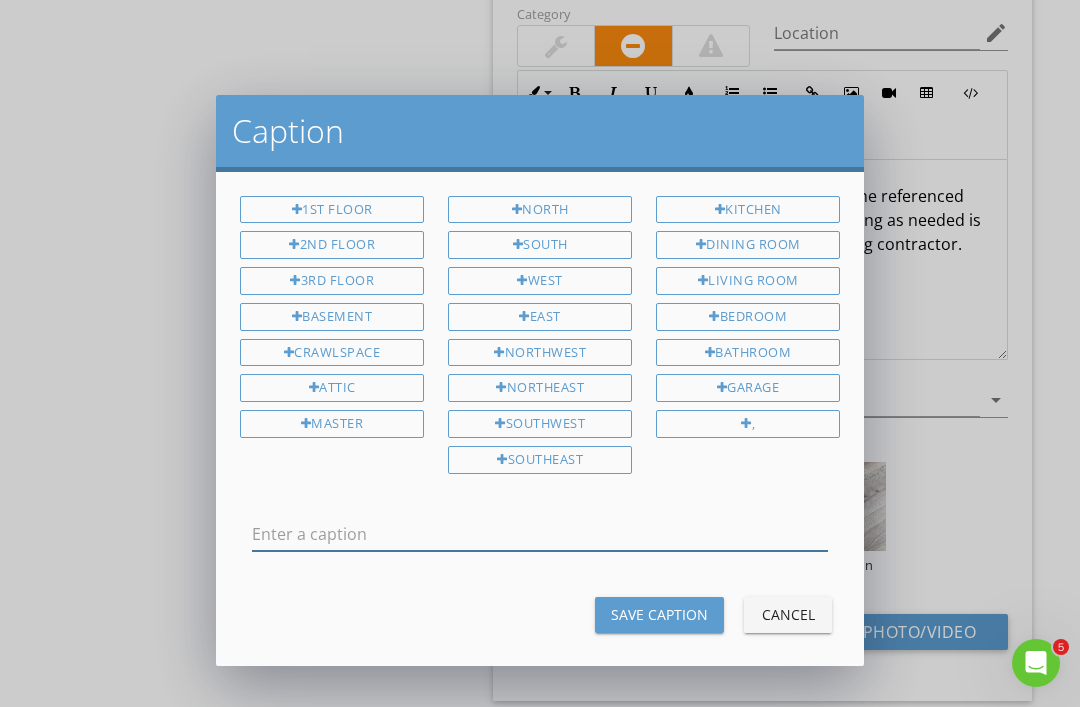 click at bounding box center [540, 534] 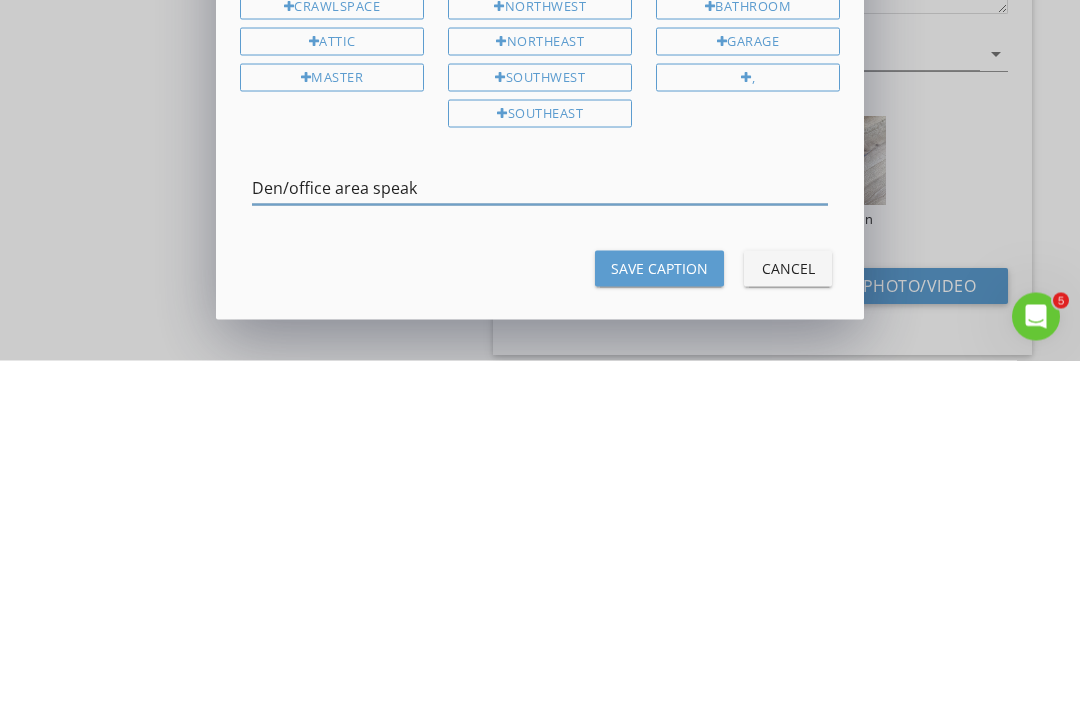 scroll, scrollTop: 5686, scrollLeft: 0, axis: vertical 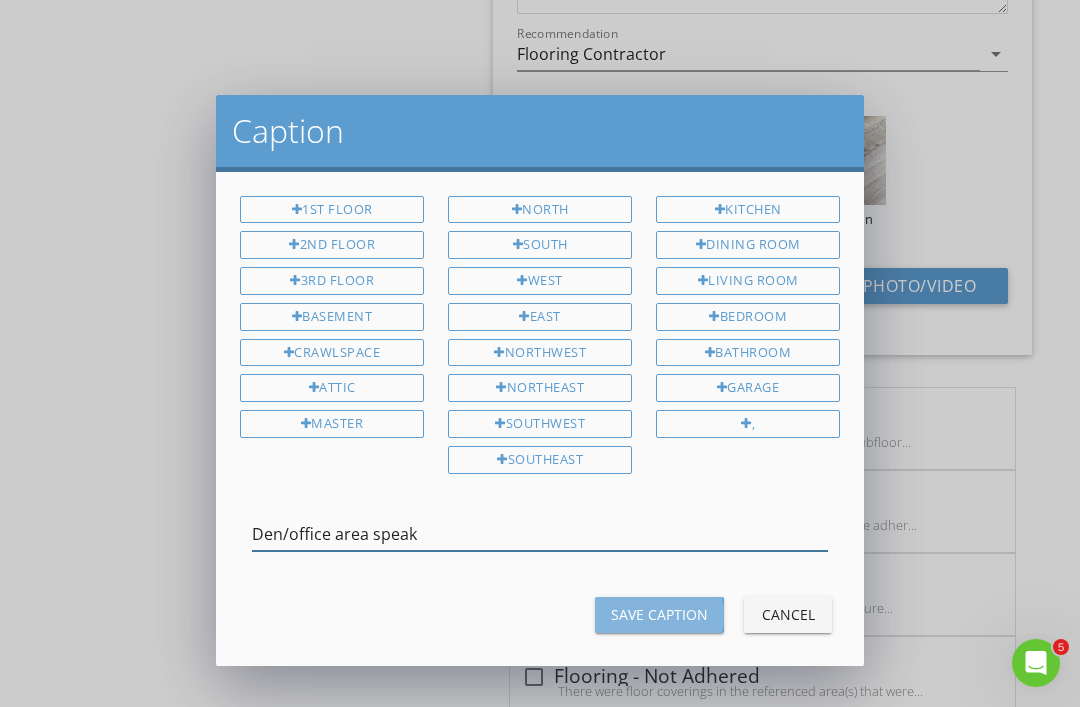 type on "Den/office area speak" 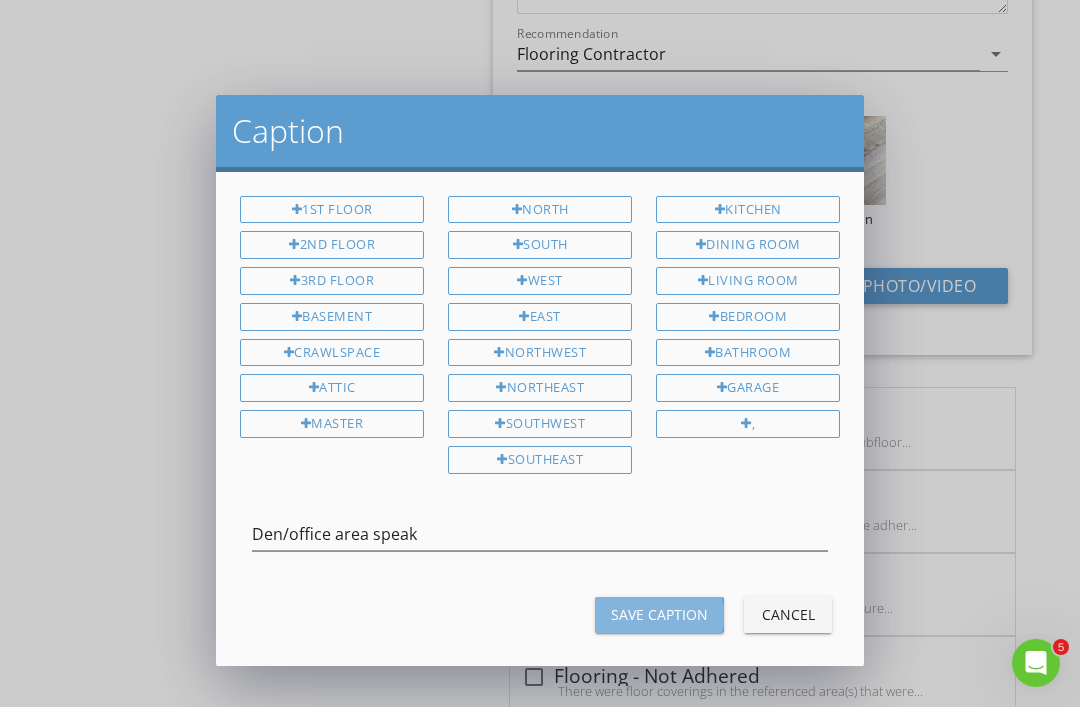 click on "Save Caption" at bounding box center [659, 614] 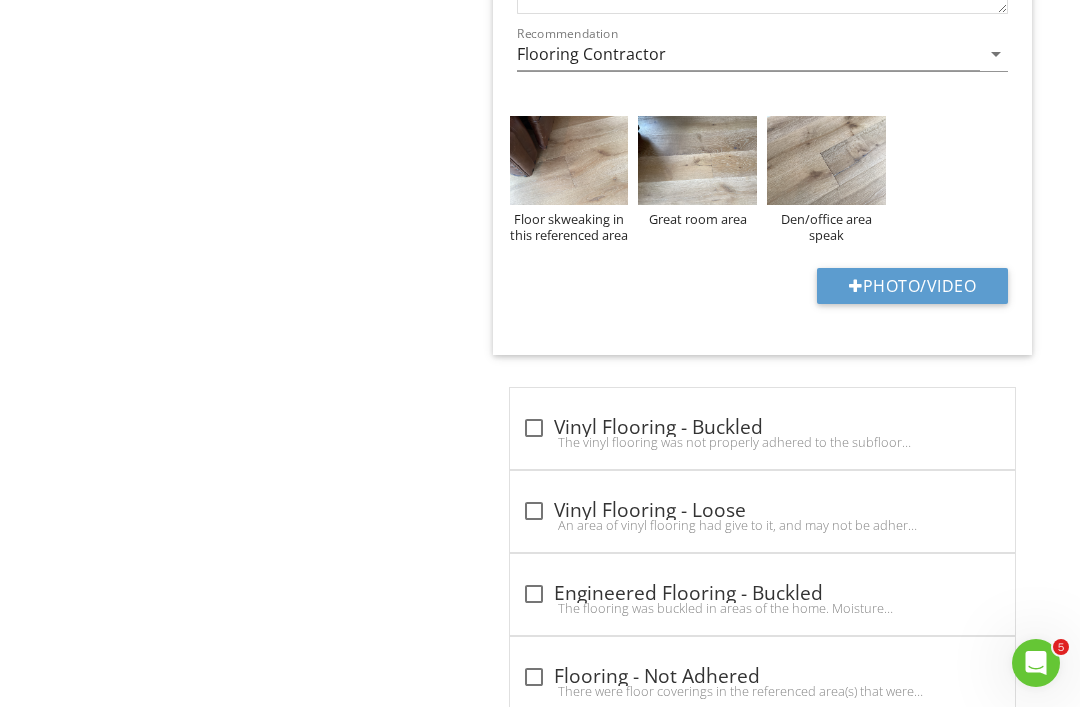 click on "Den/office area speak" at bounding box center (826, 227) 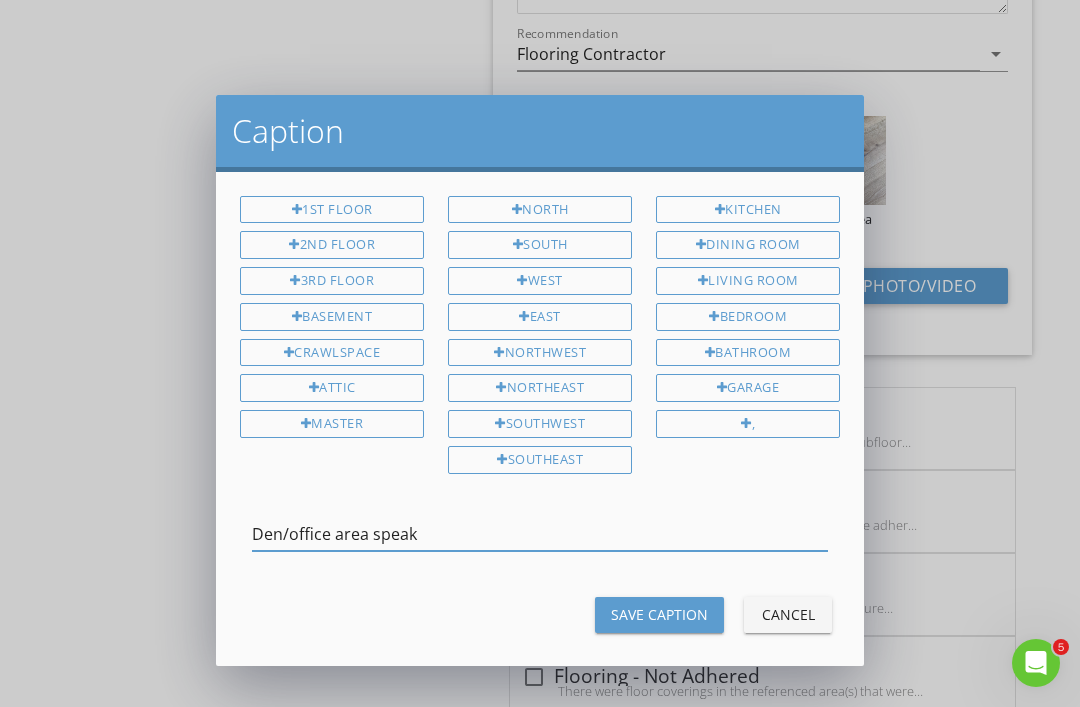 click on "Den/office area speak" at bounding box center [540, 534] 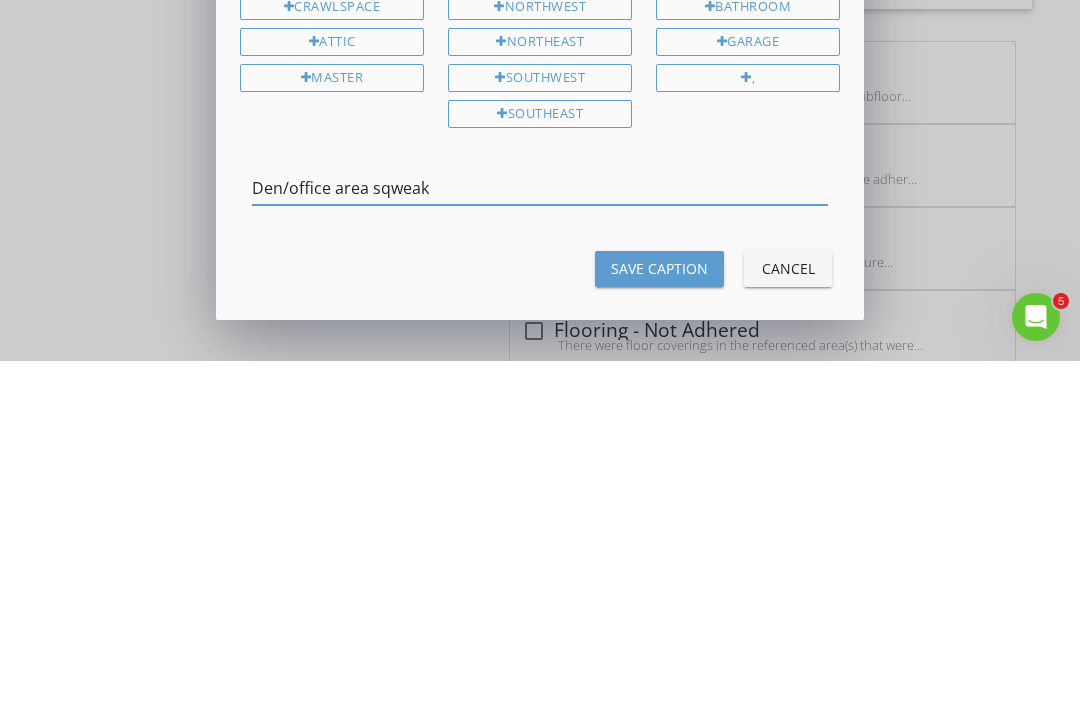 type on "Den/office area sqweak" 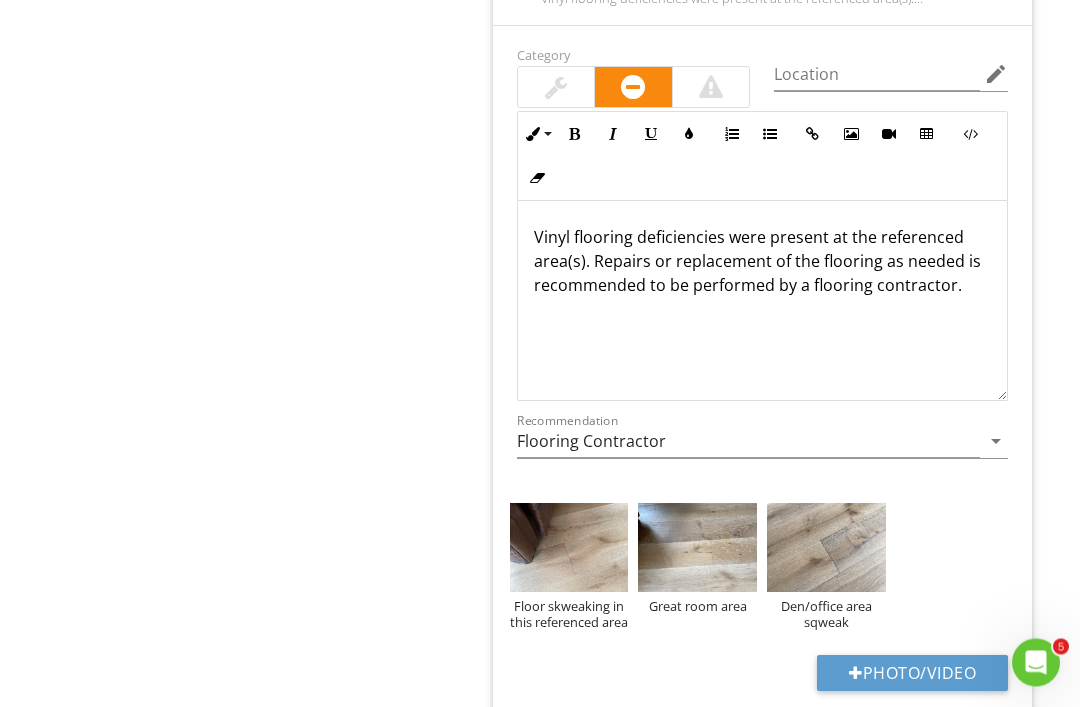 scroll, scrollTop: 5299, scrollLeft: 0, axis: vertical 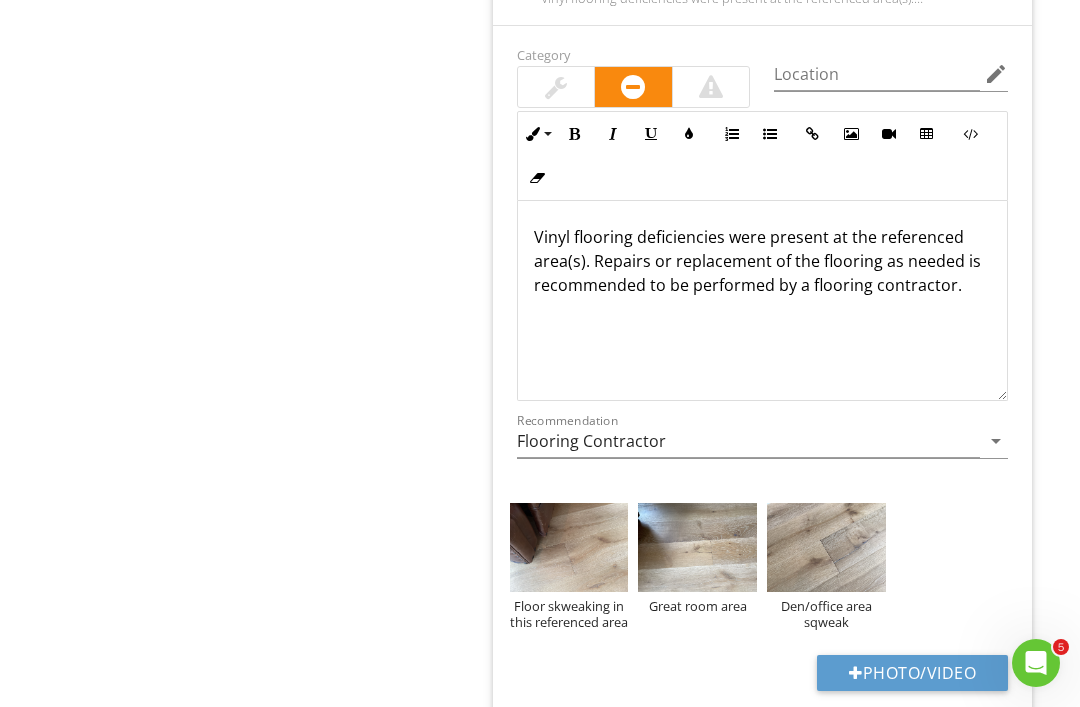 click on "Den/office area sqweak" at bounding box center (826, 614) 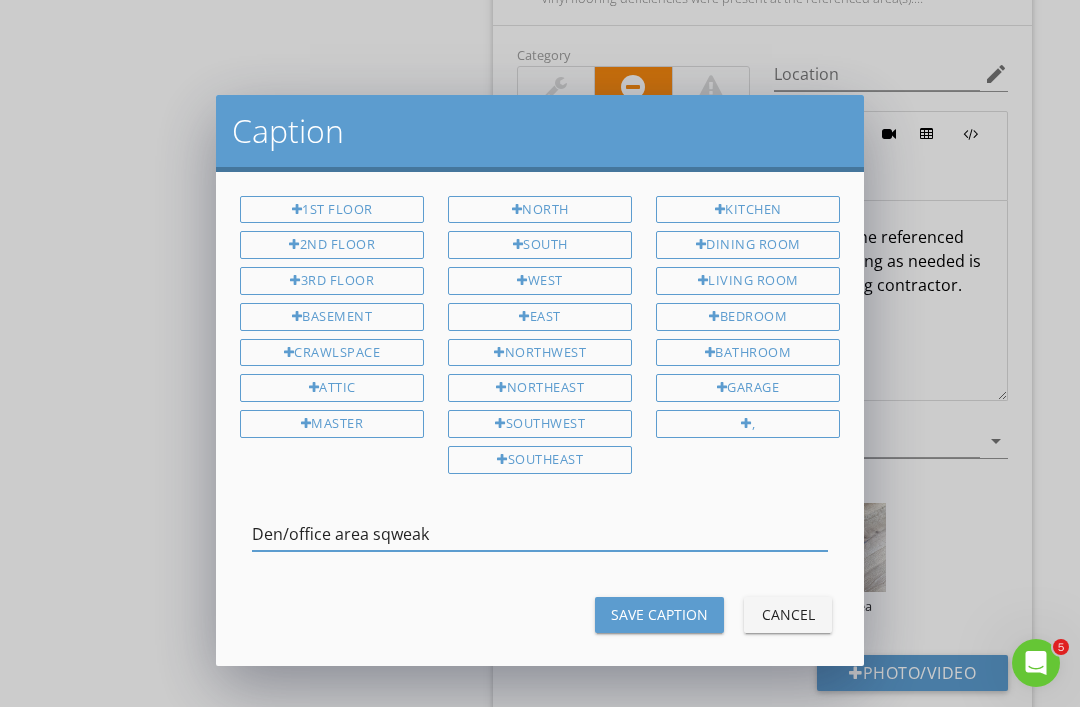 click on "Den/office area sqweak" at bounding box center [540, 534] 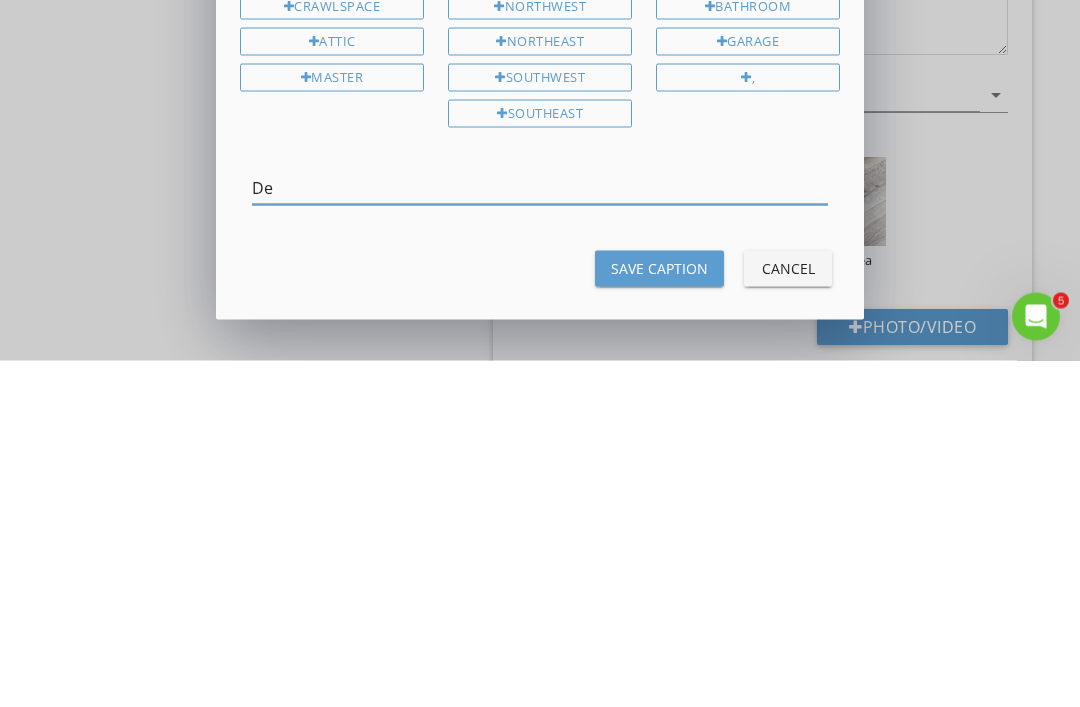 type on "D" 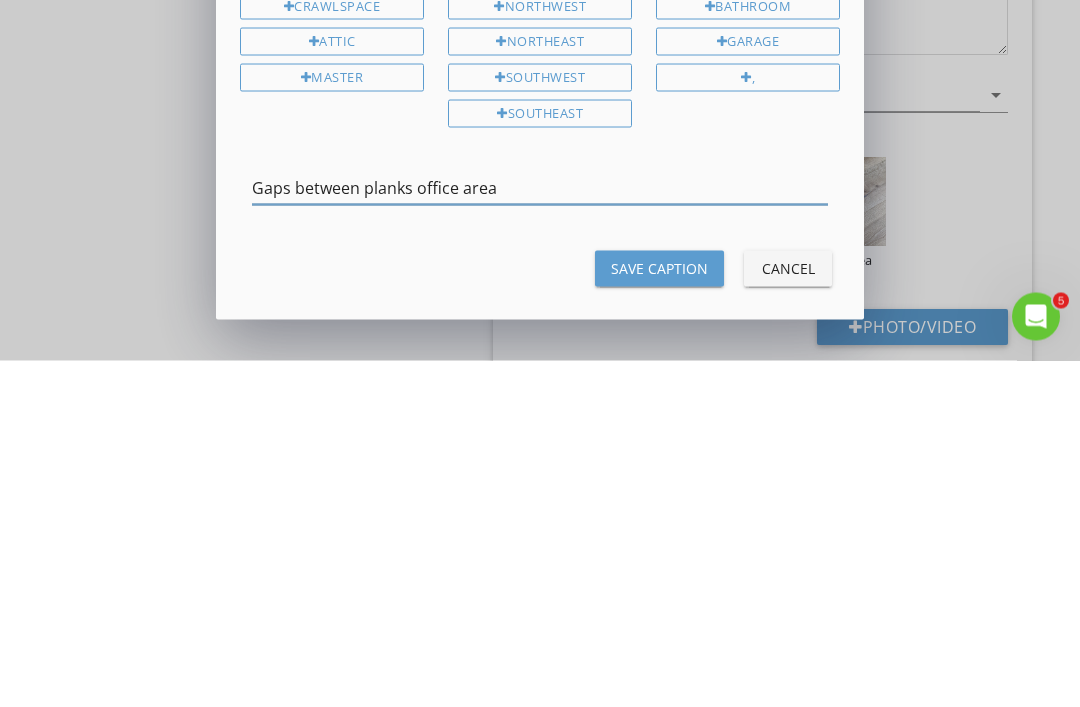 scroll, scrollTop: 5645, scrollLeft: 0, axis: vertical 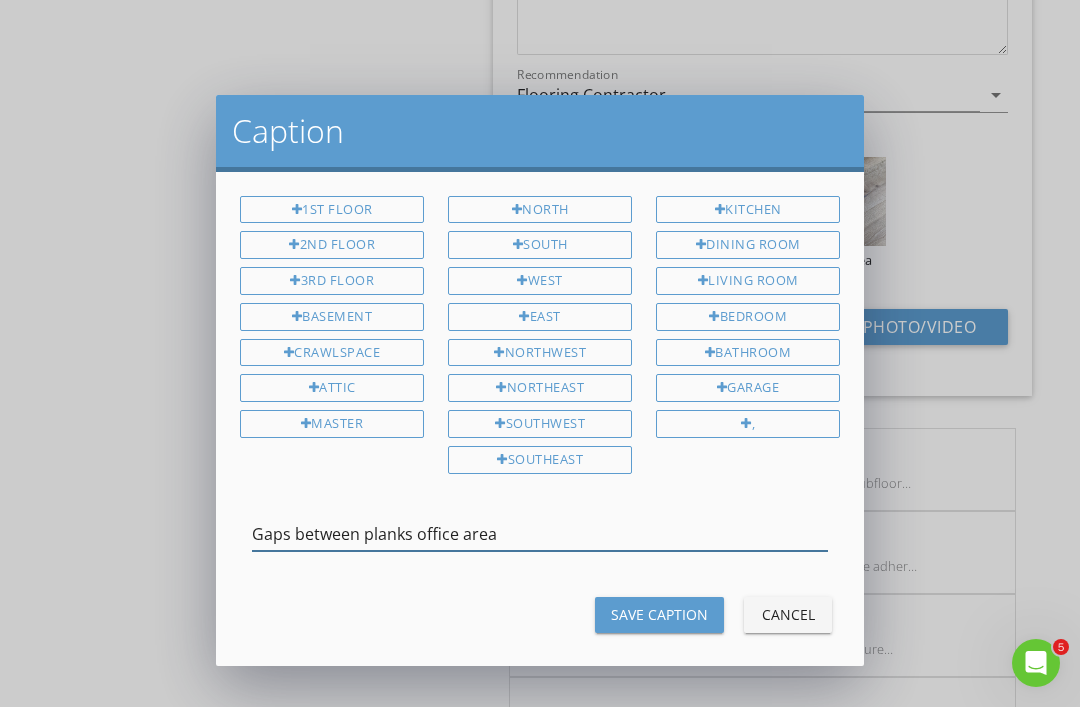 type on "Gaps between planks office area" 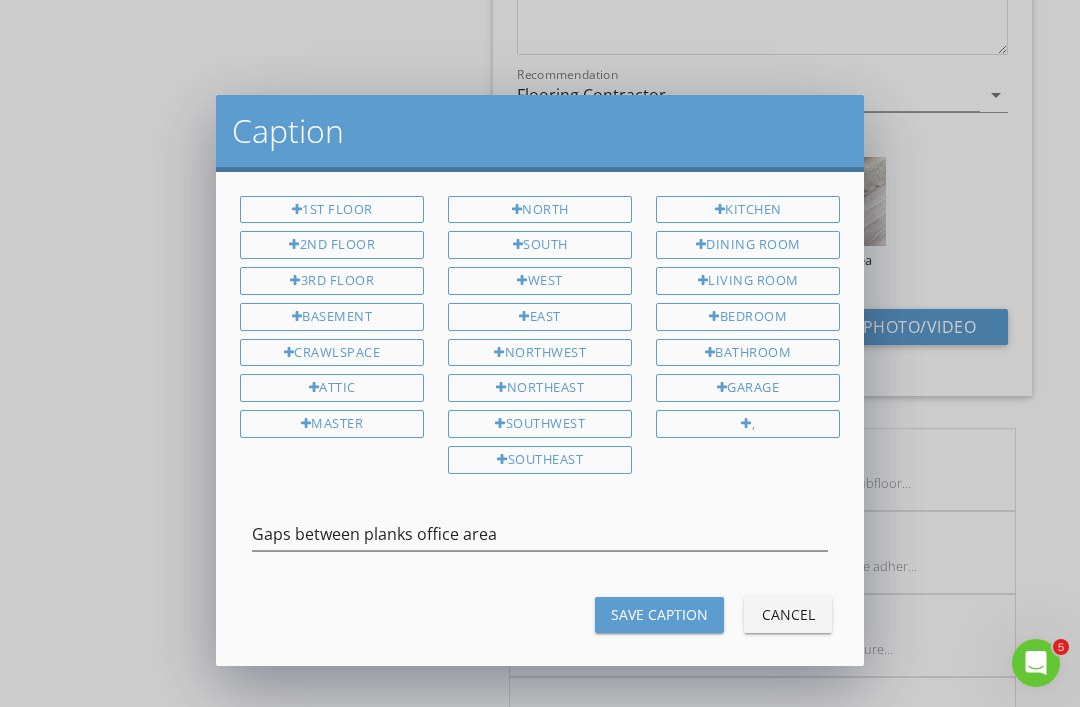 click on "Save Caption" at bounding box center (659, 614) 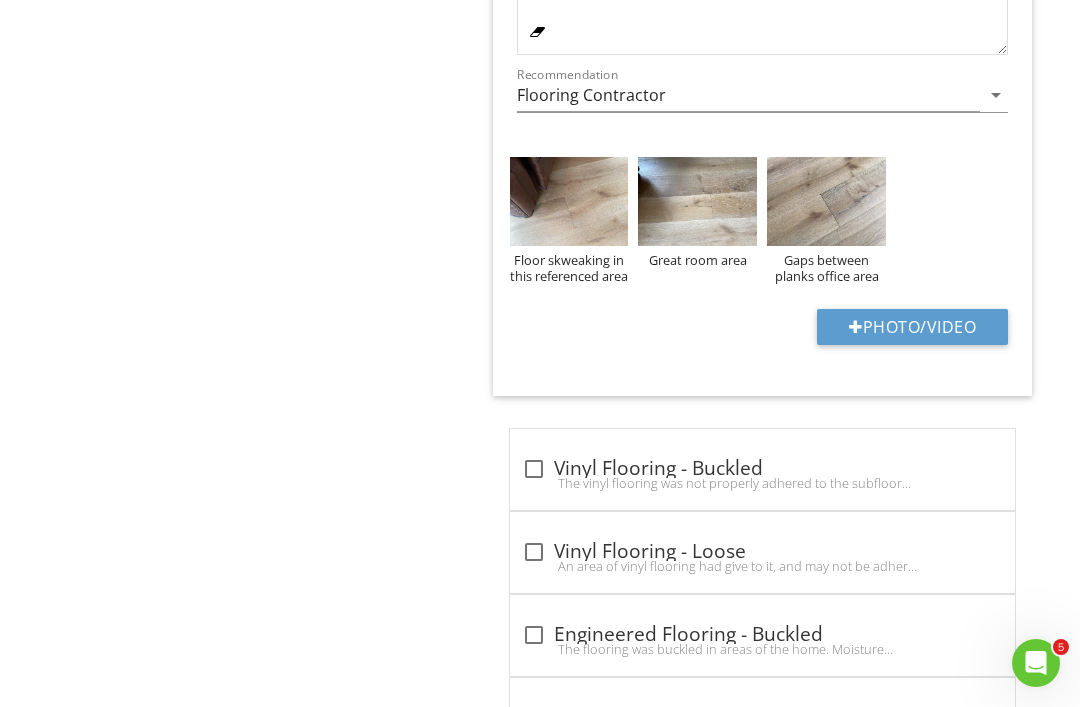 click at bounding box center [697, 201] 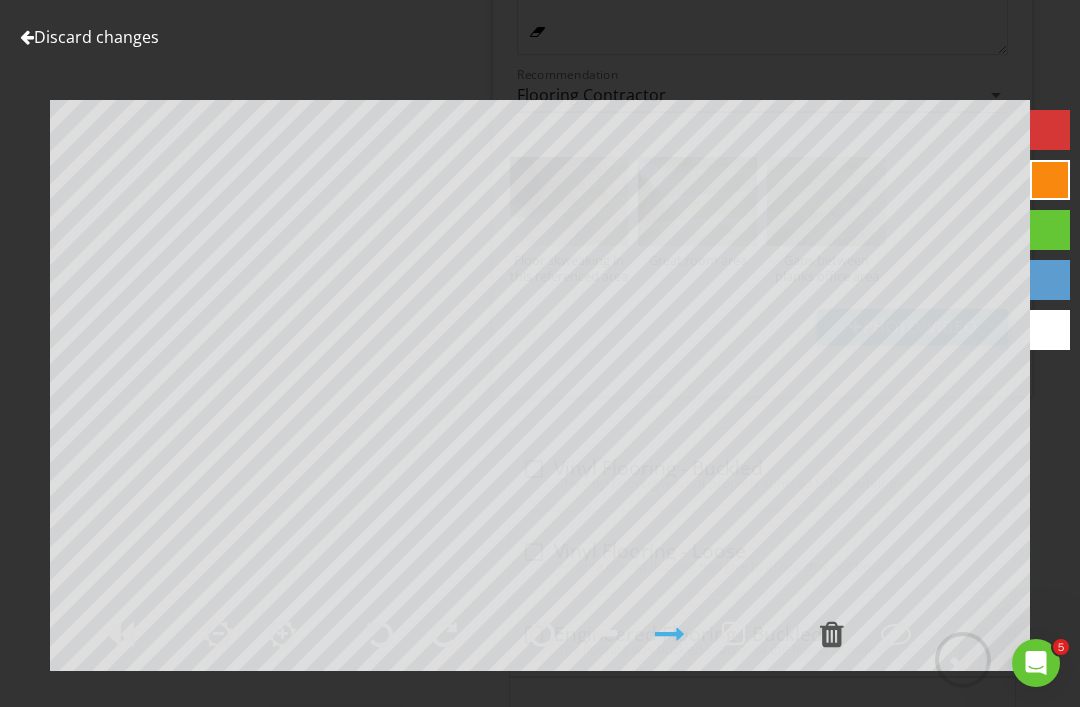 click at bounding box center [896, 634] 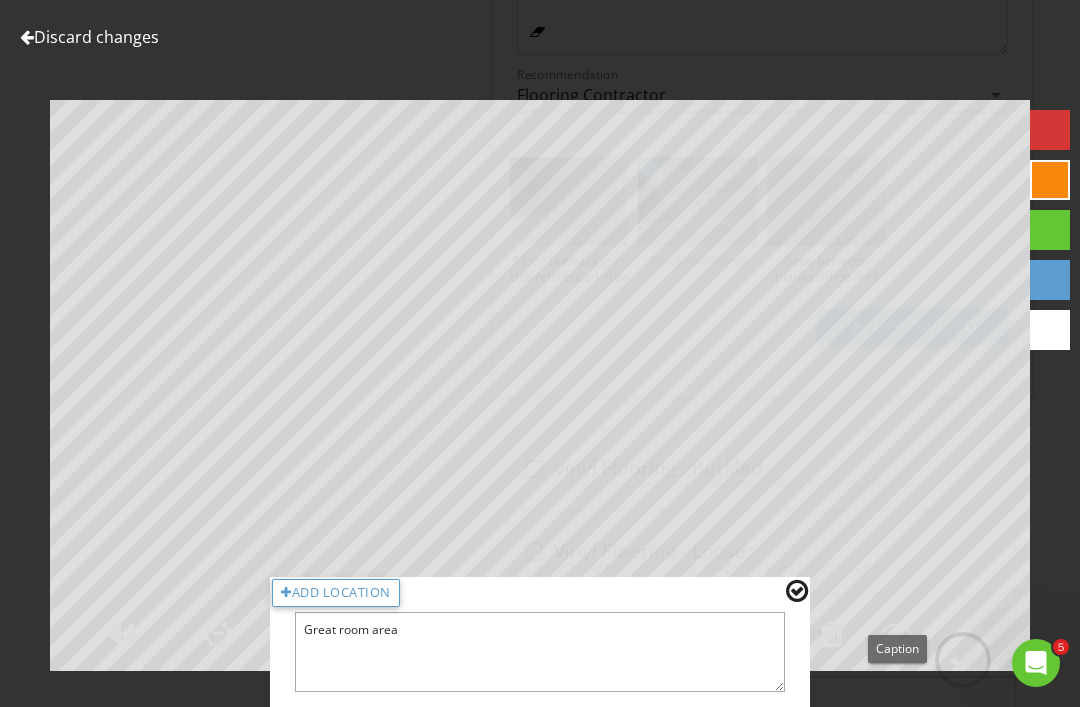 click on "Great room area" at bounding box center [540, 652] 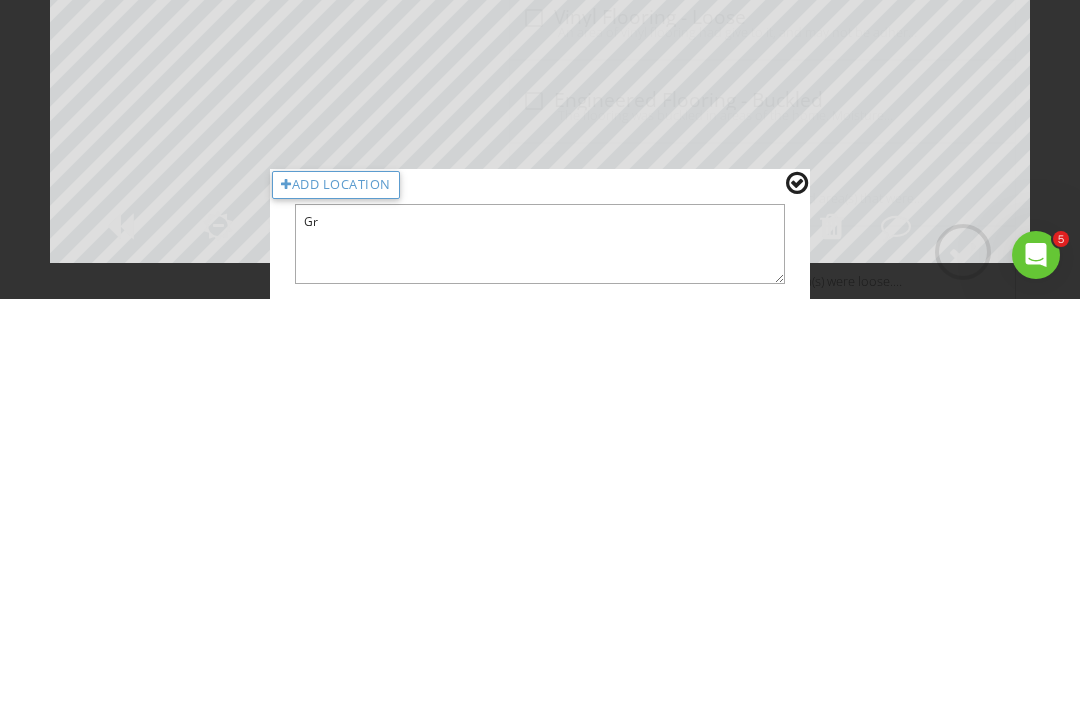 type on "G" 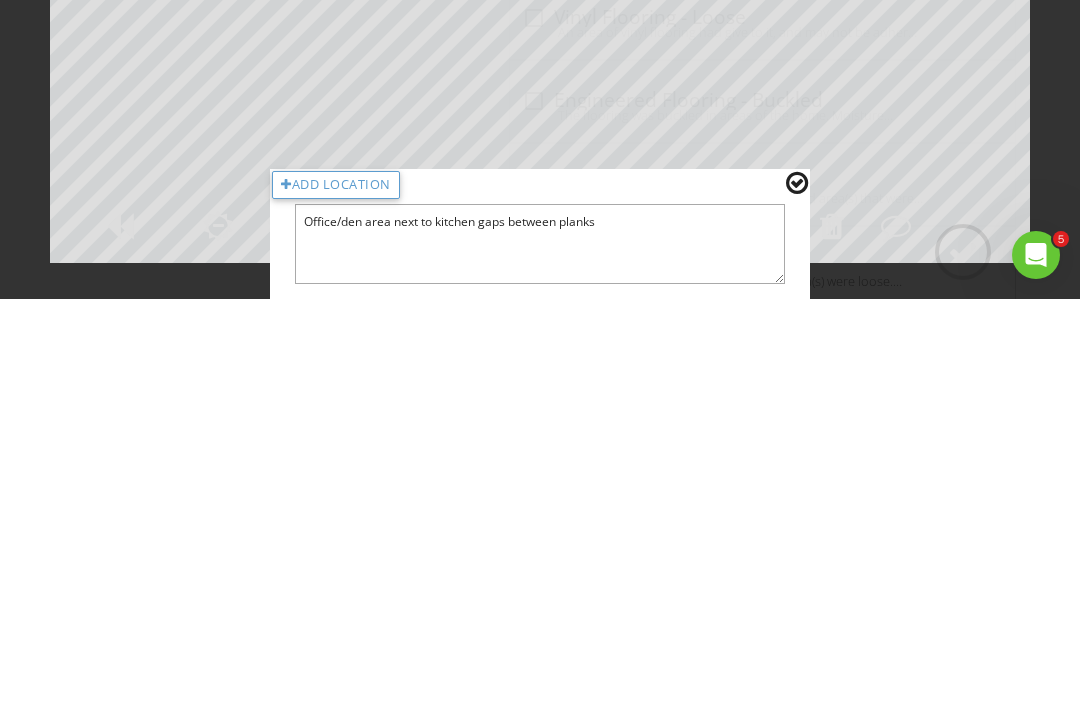 scroll, scrollTop: 6180, scrollLeft: 0, axis: vertical 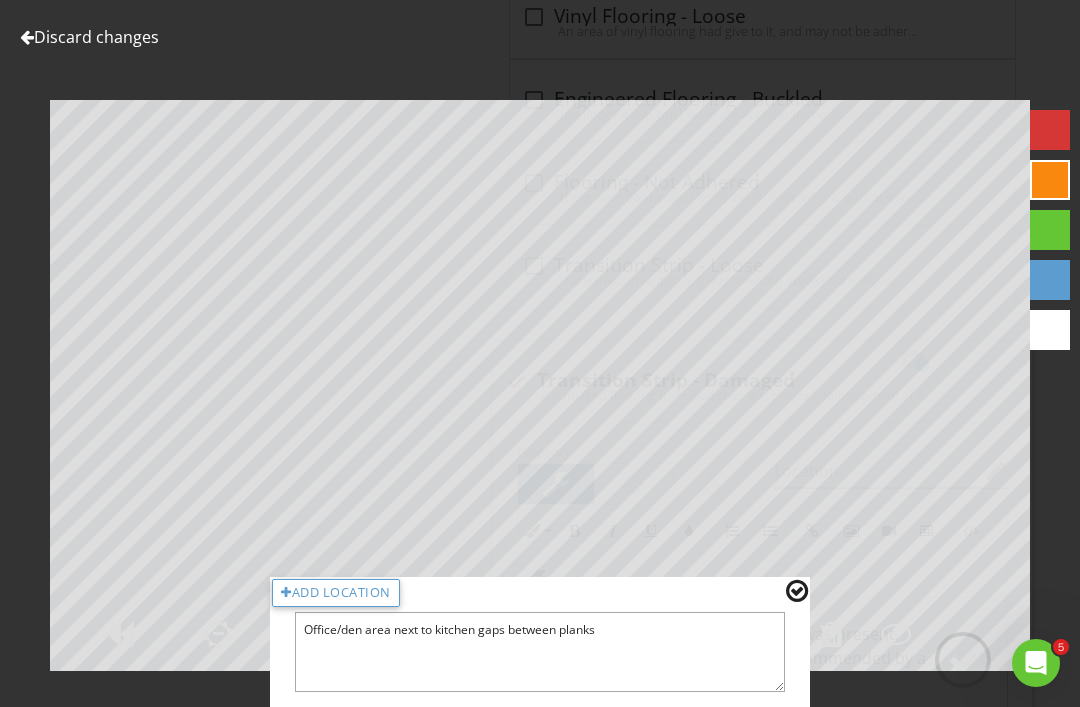 type on "Office/den area next to kitchen gaps between planks" 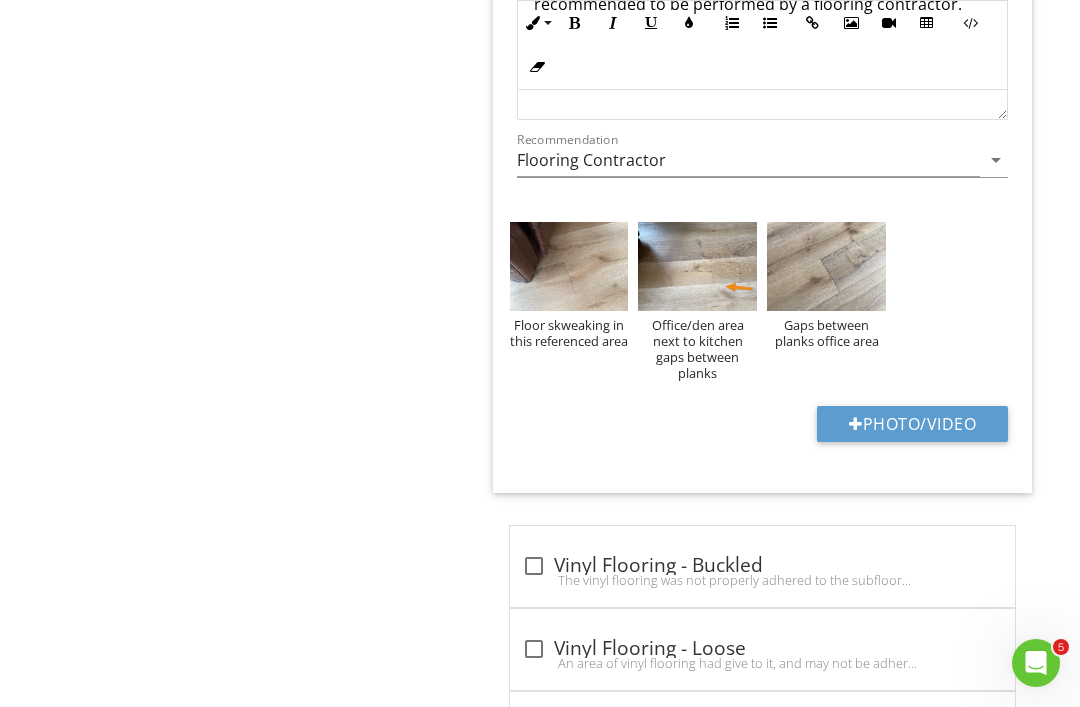 scroll, scrollTop: 5579, scrollLeft: 0, axis: vertical 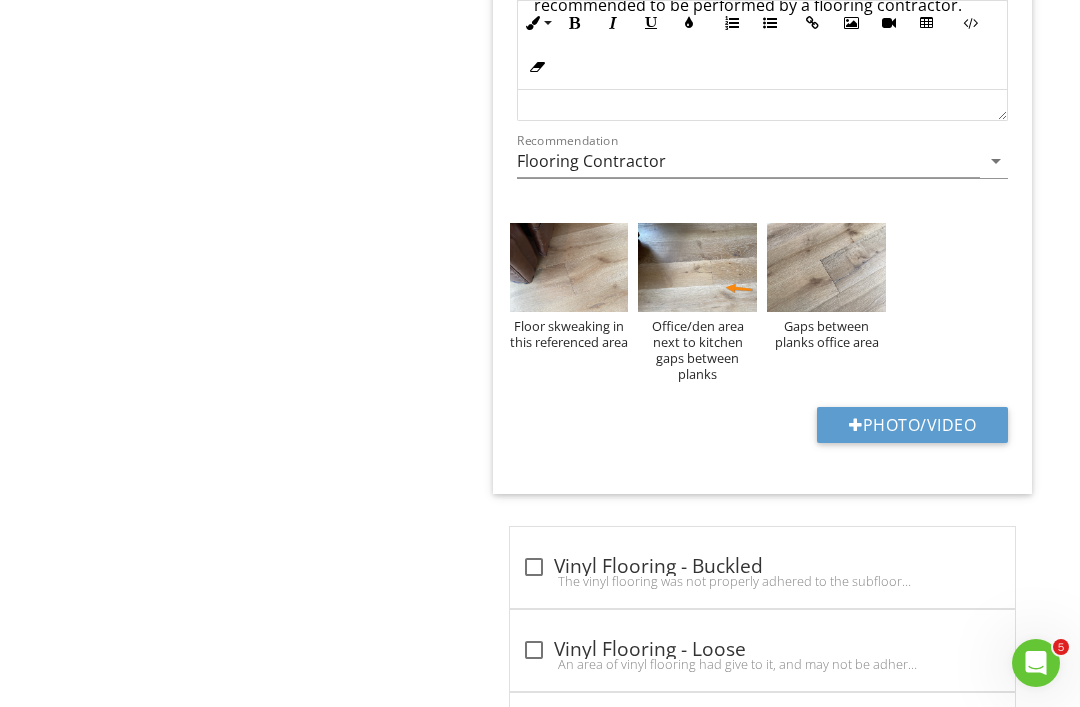 click at bounding box center [569, 267] 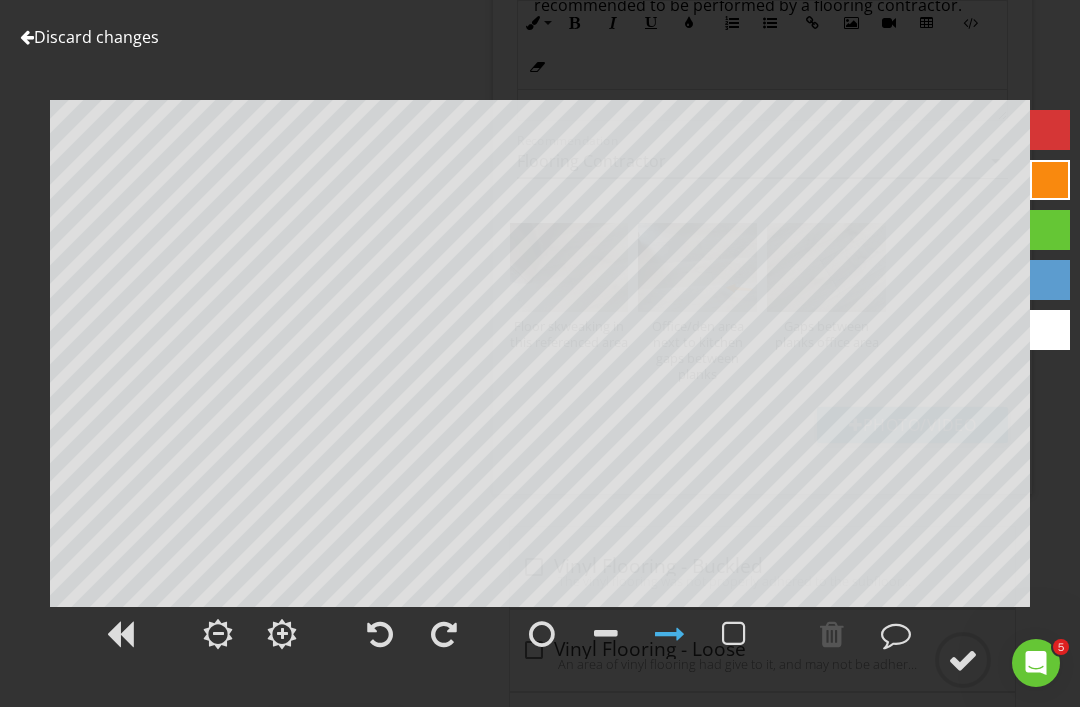click at bounding box center (896, 634) 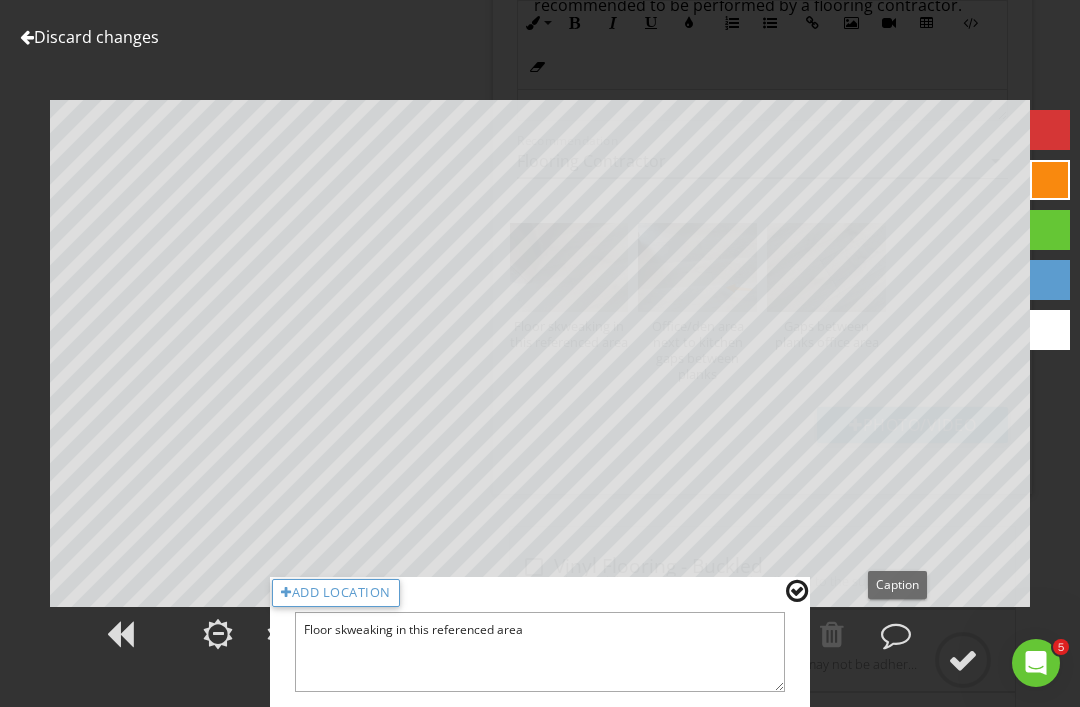 click on "Floor skweaking in this referenced area" at bounding box center [540, 652] 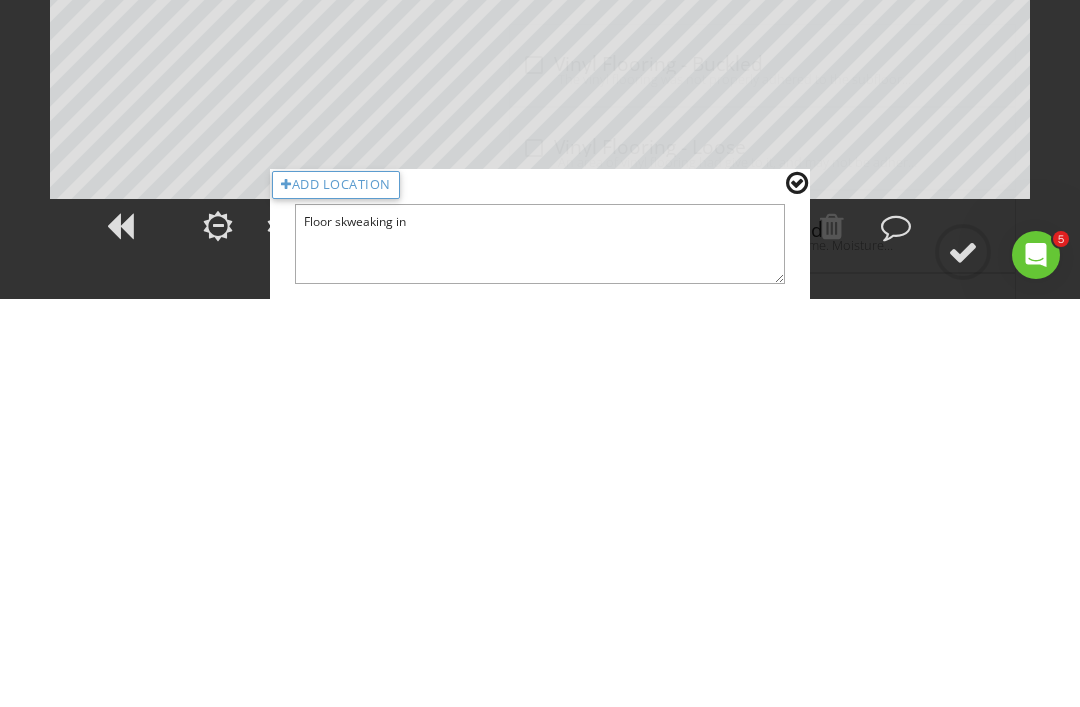 type on "Floor" 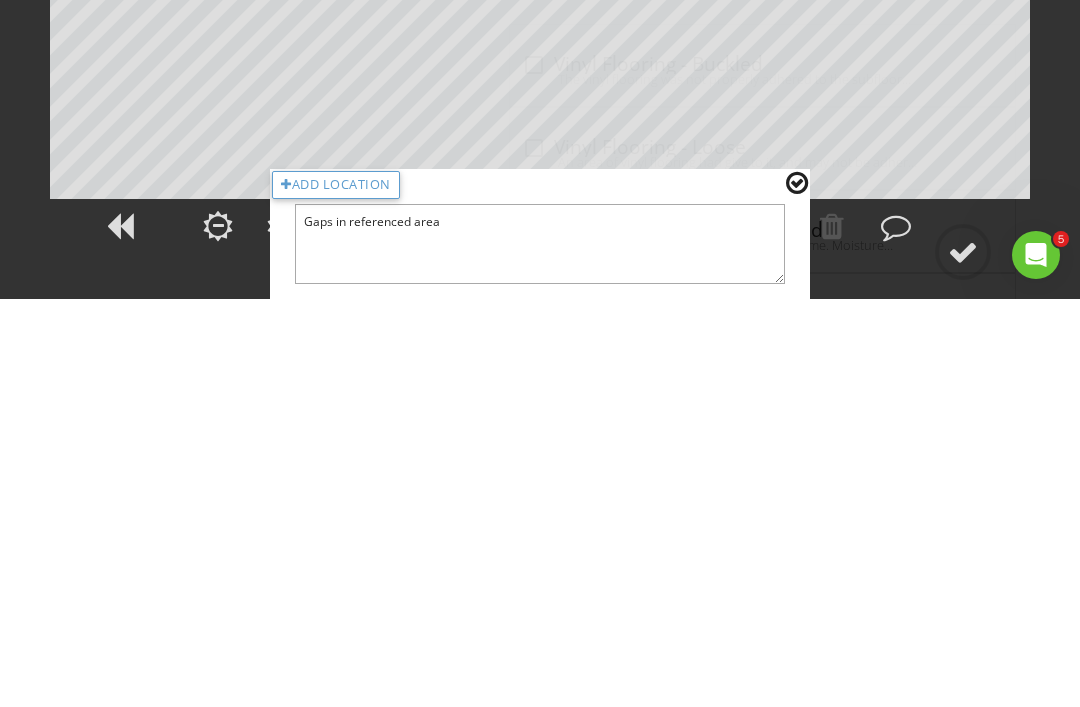 scroll, scrollTop: 6082, scrollLeft: 0, axis: vertical 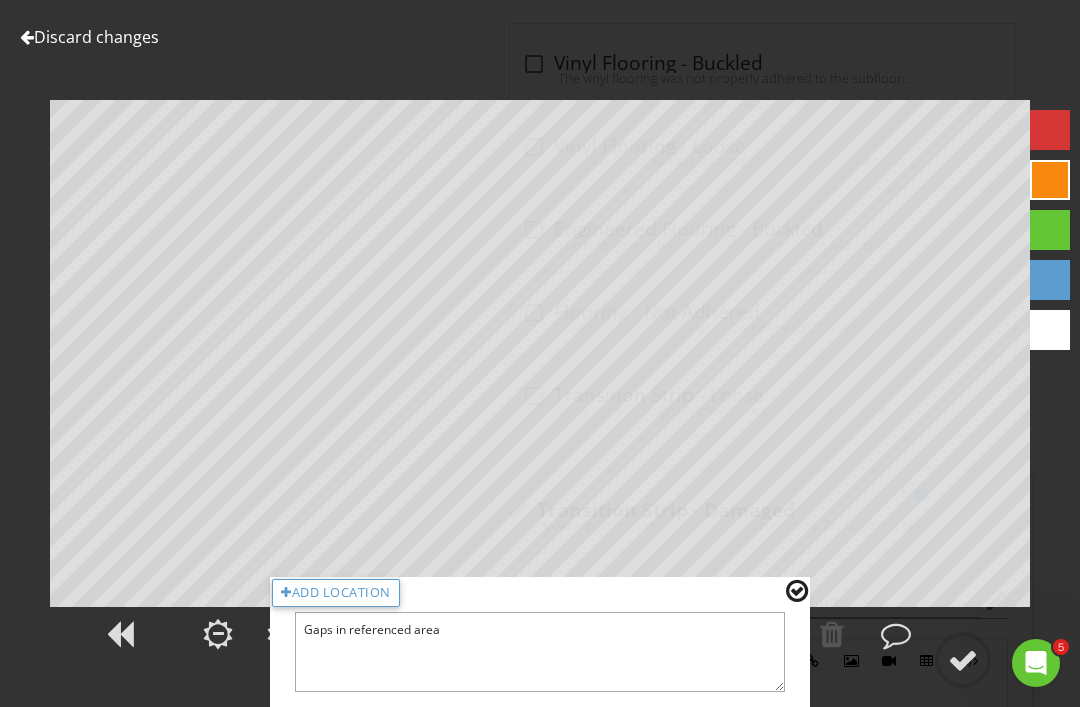 type on "Gaps in referenced area" 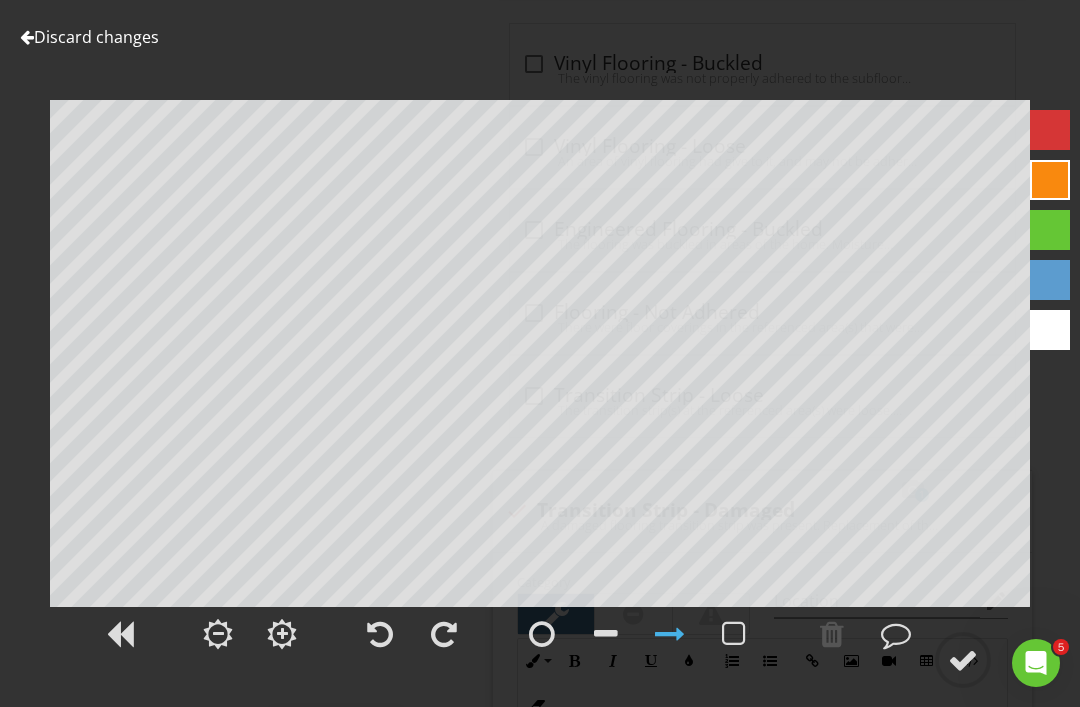 click at bounding box center [963, 660] 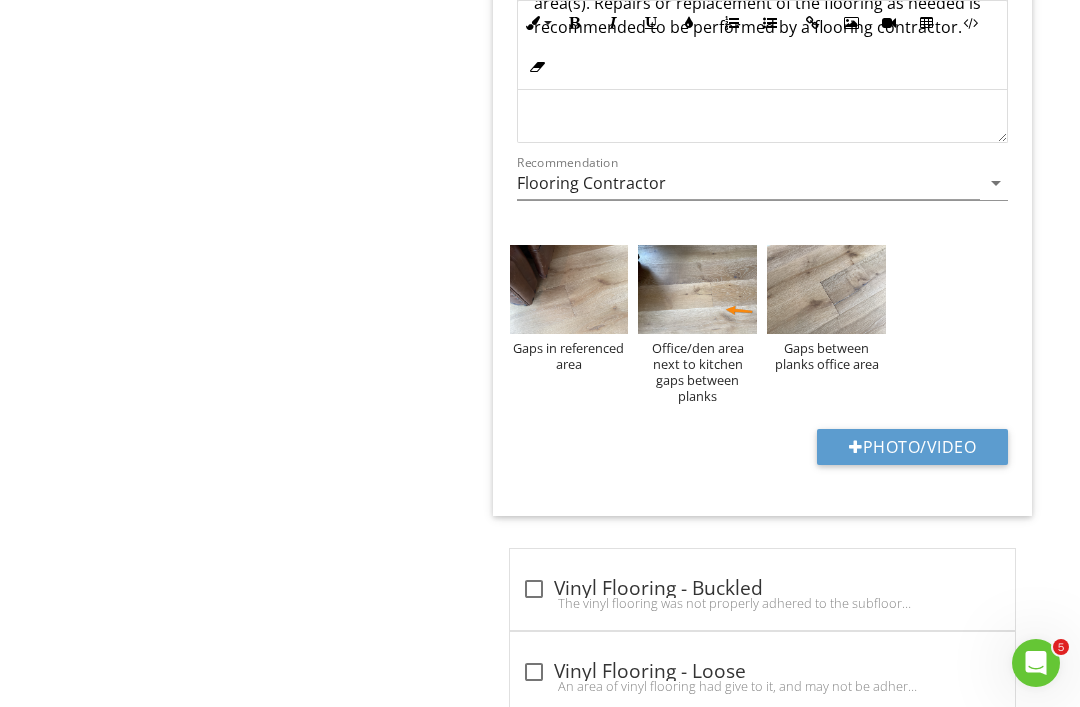 scroll, scrollTop: 5556, scrollLeft: 0, axis: vertical 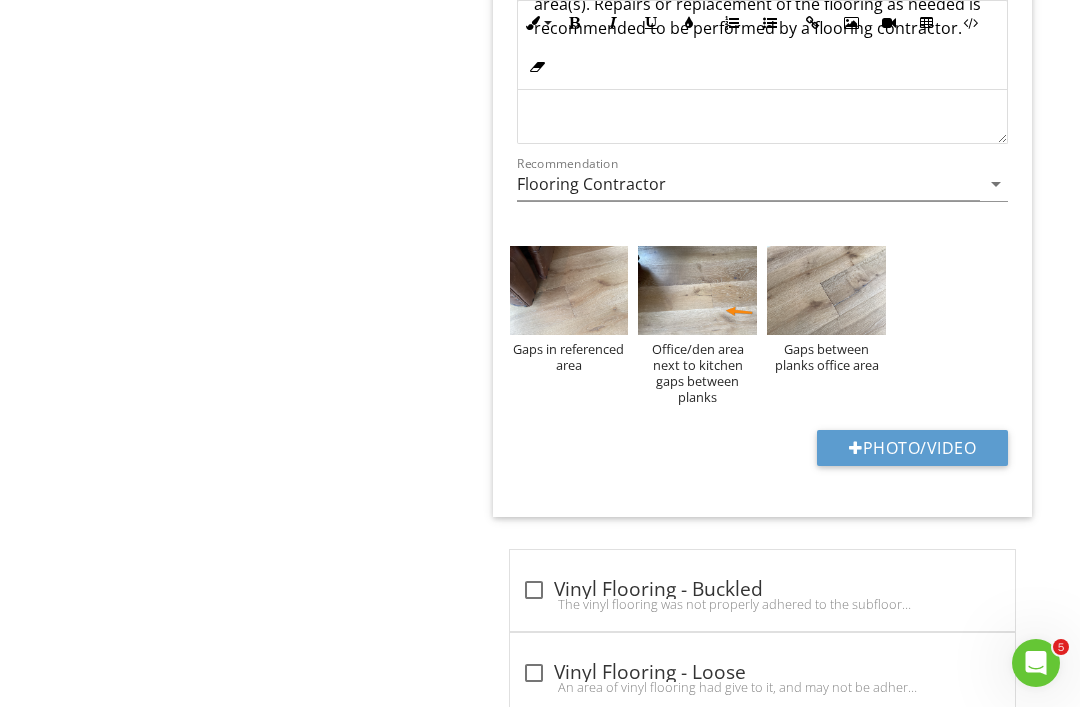 click at bounding box center [569, 290] 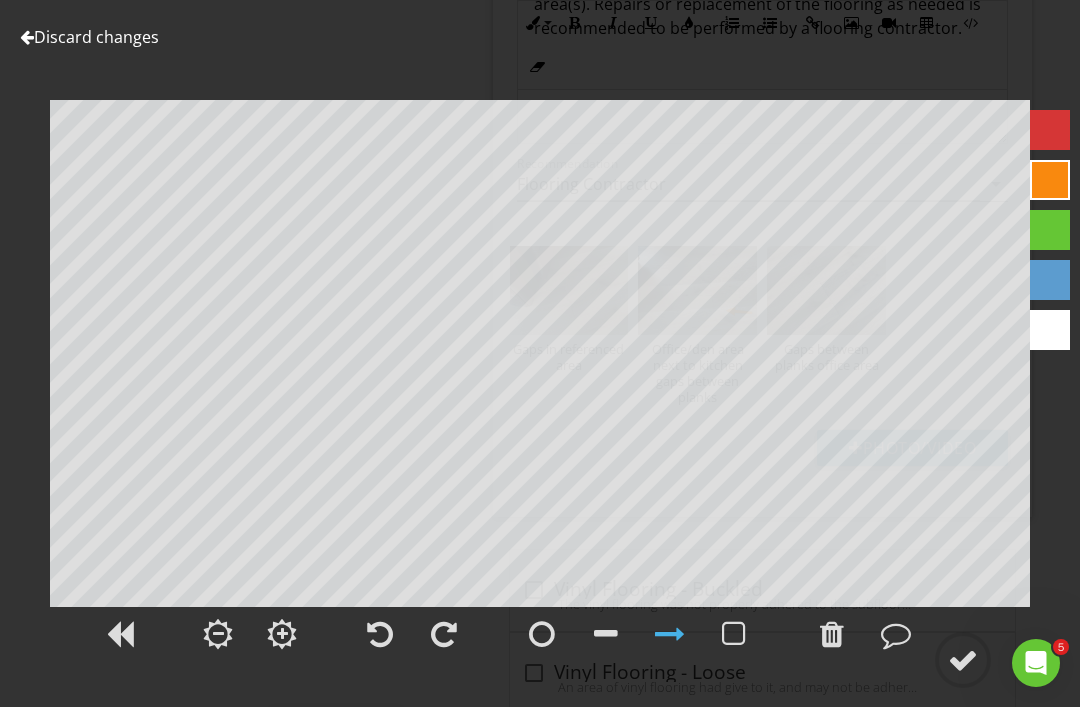 click at bounding box center (963, 660) 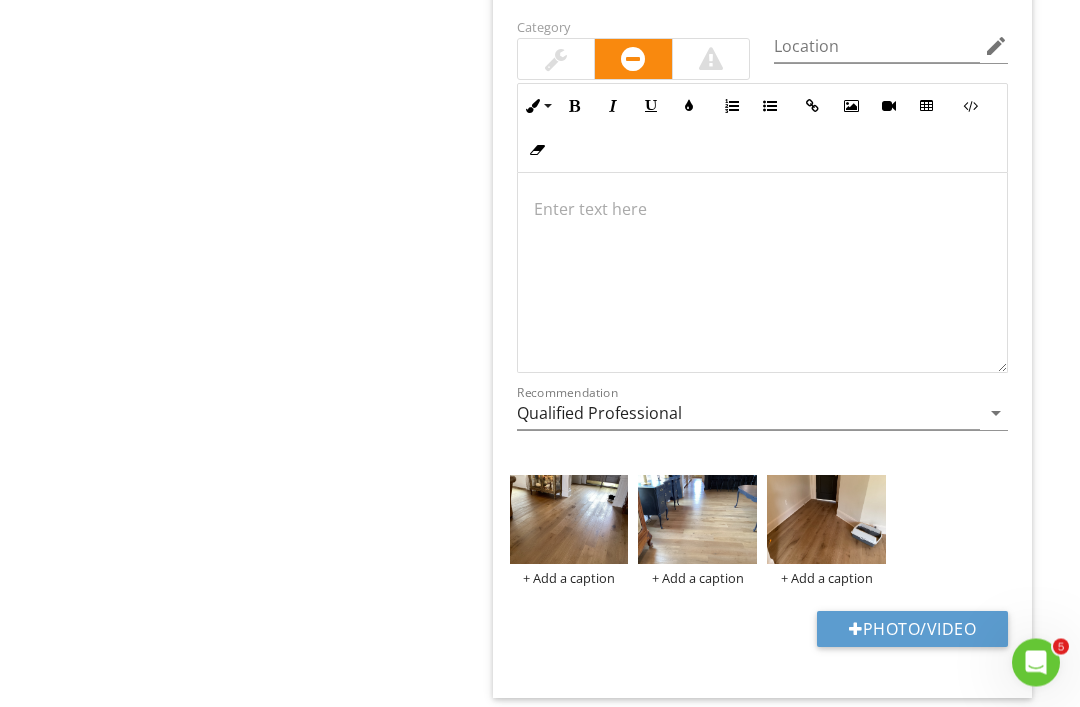 scroll, scrollTop: 8215, scrollLeft: 0, axis: vertical 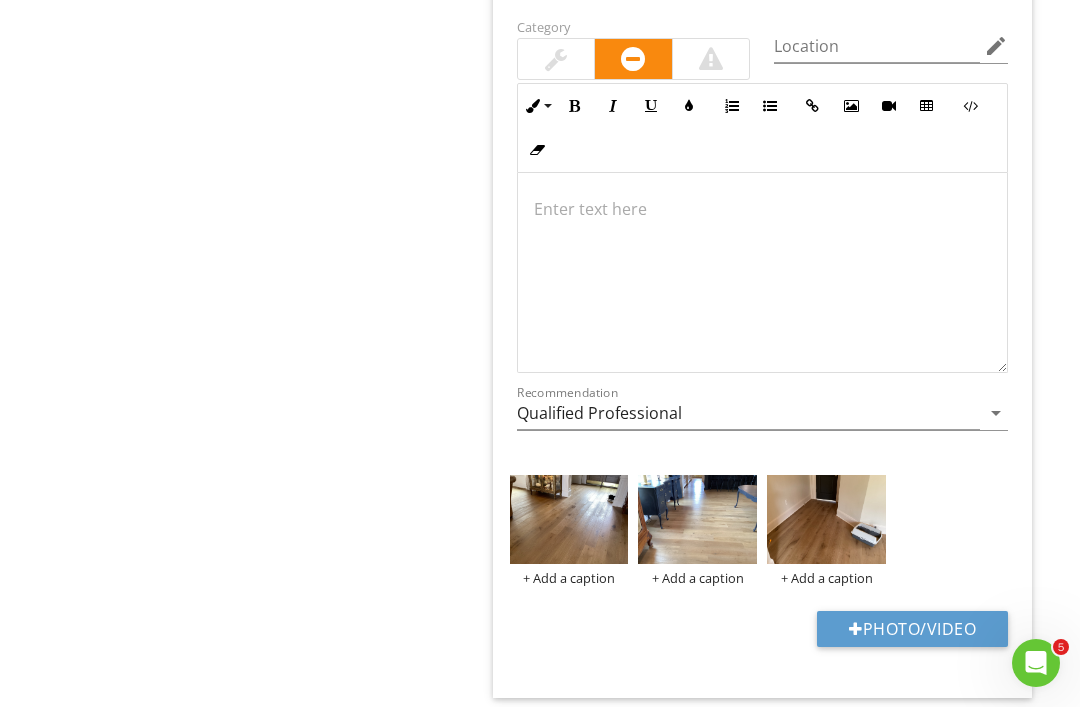 click on "+ Add a caption" at bounding box center (569, 578) 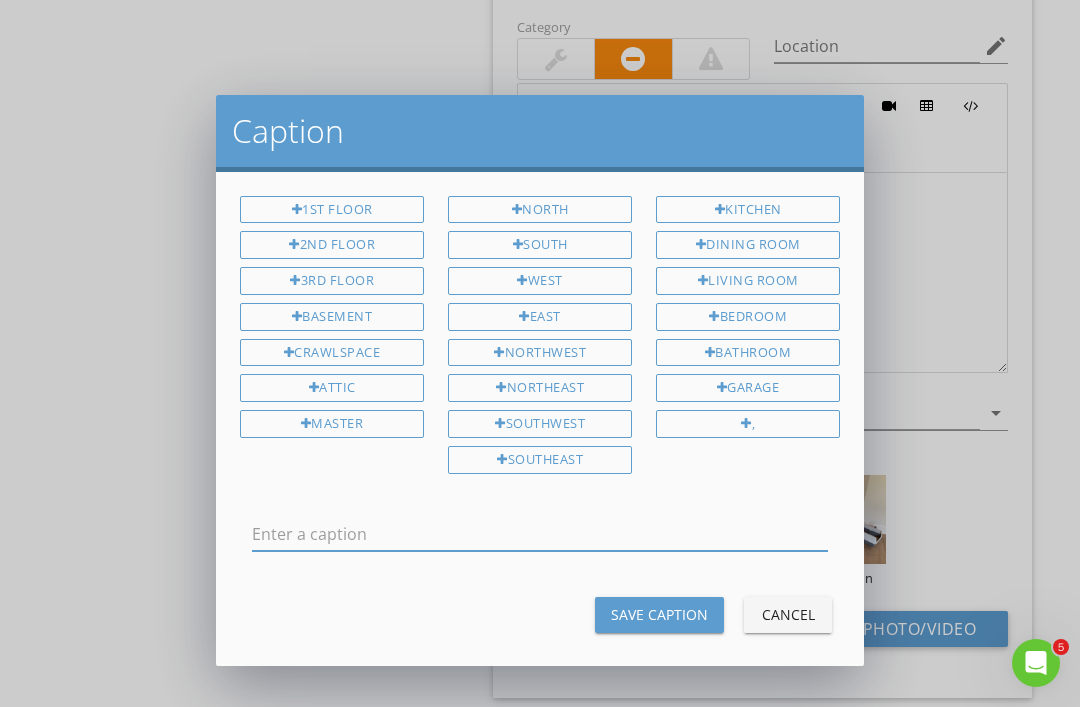 scroll, scrollTop: 0, scrollLeft: 0, axis: both 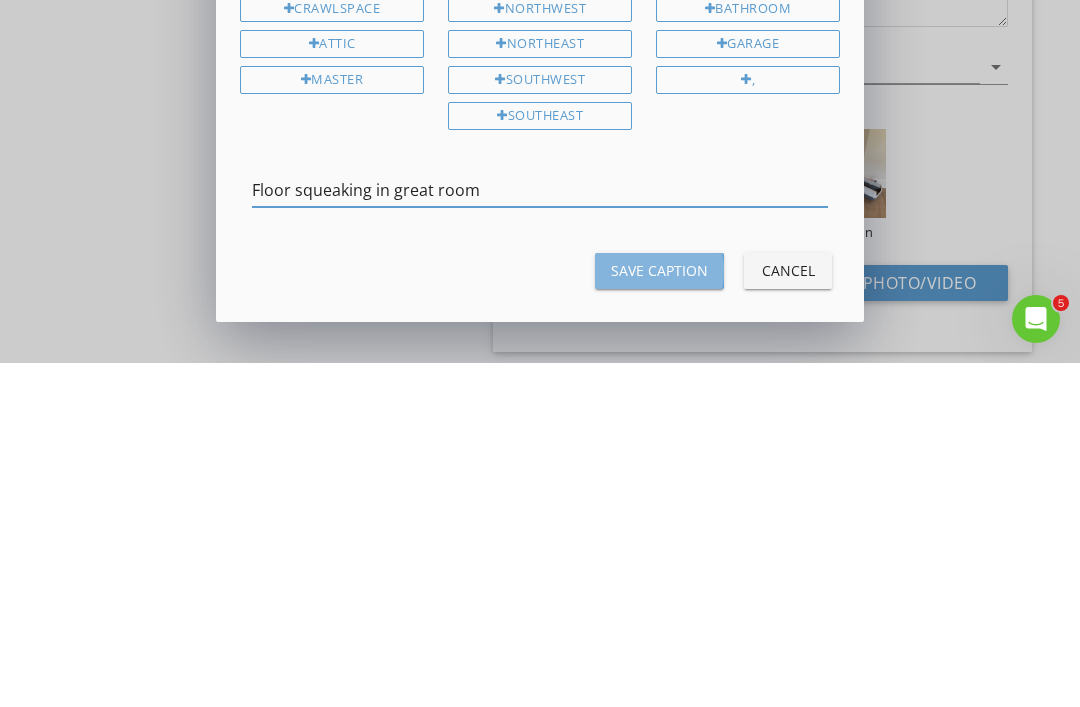 type on "Floor squeaking in great room" 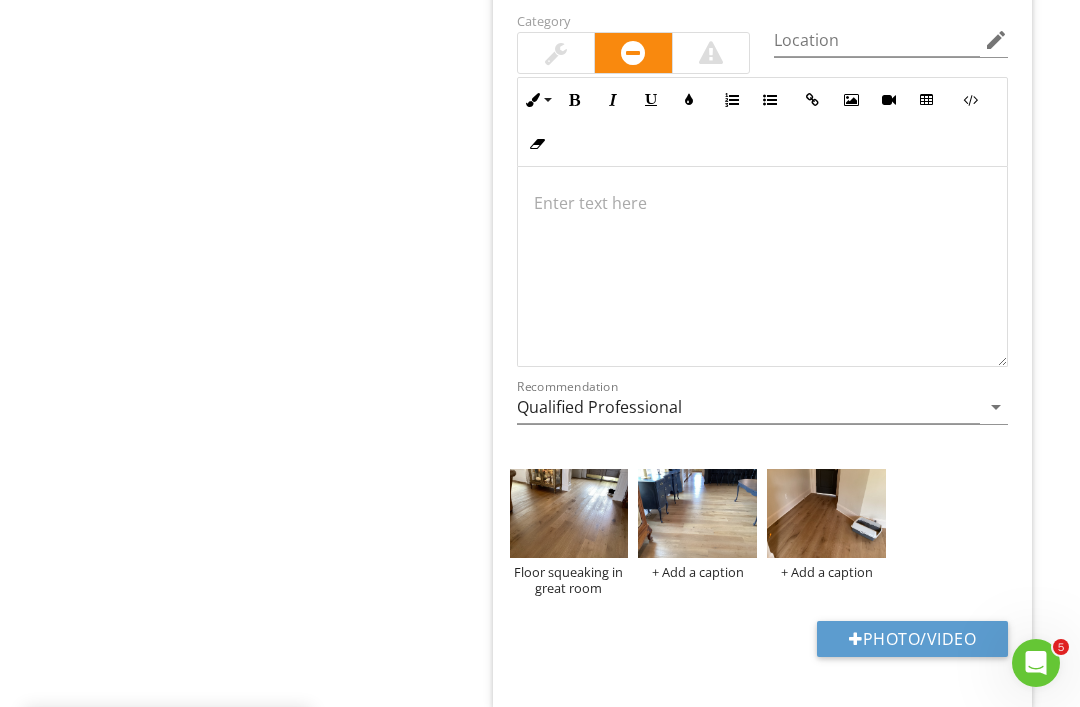 click at bounding box center (569, 513) 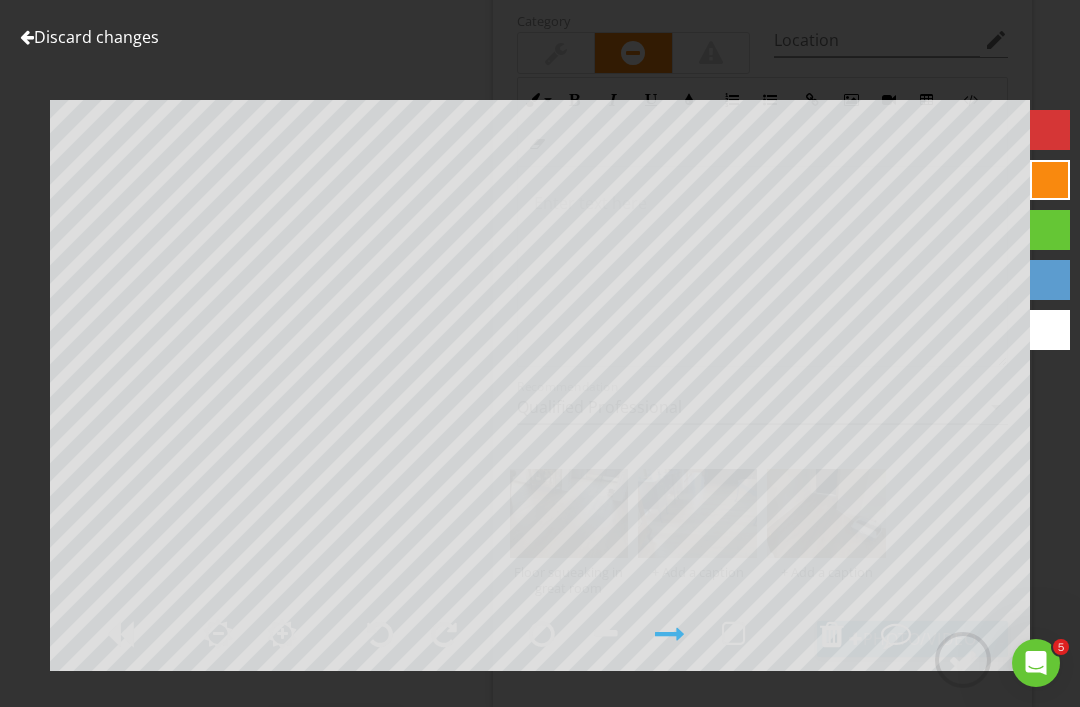click at bounding box center [963, 660] 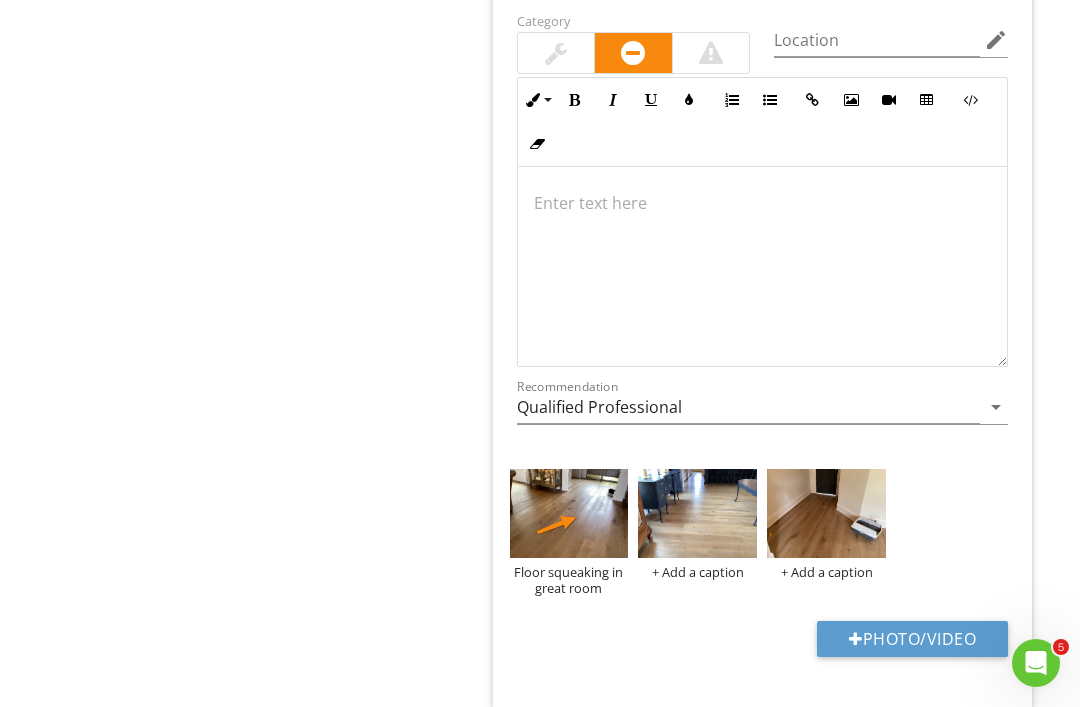 click at bounding box center (697, 513) 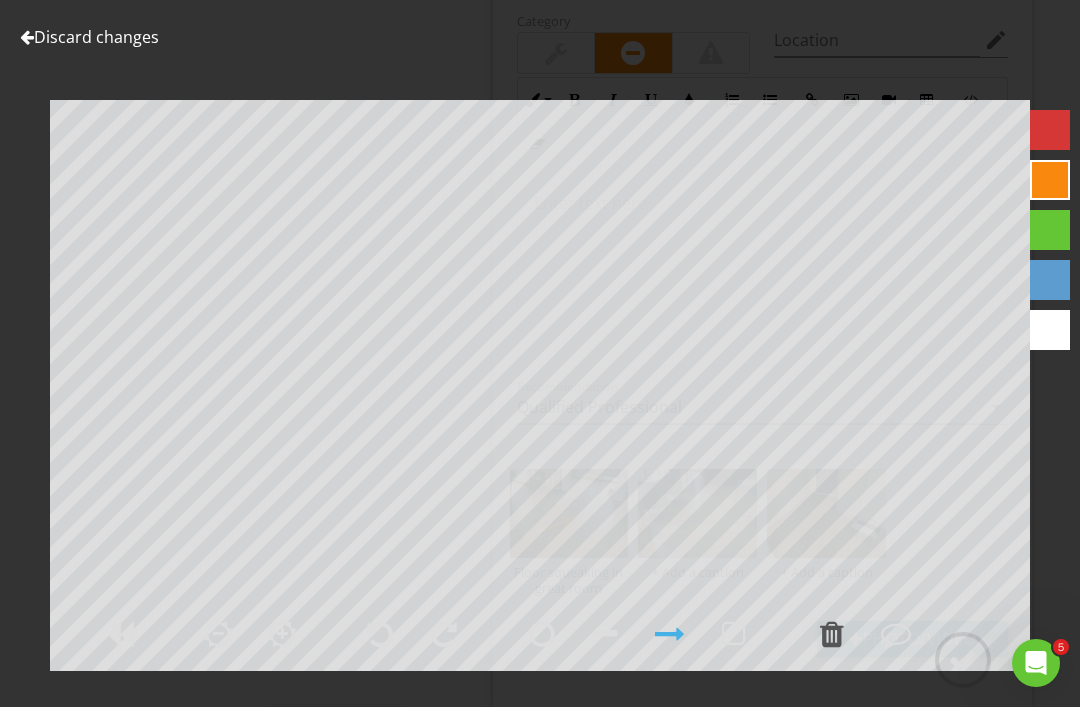 click at bounding box center (896, 634) 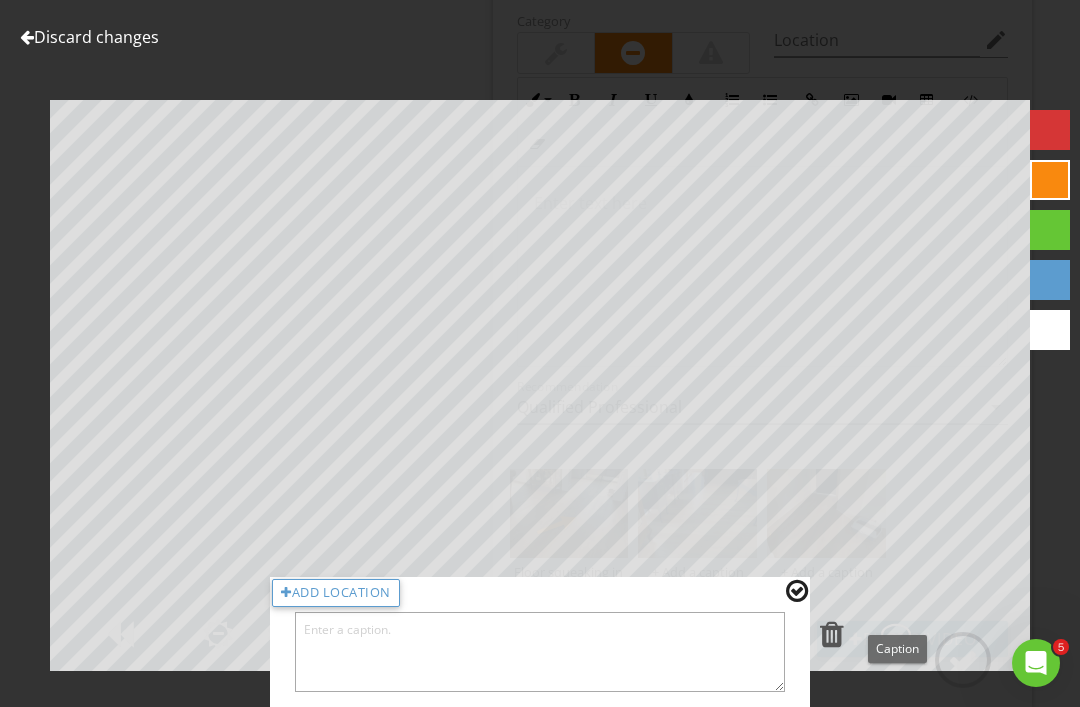 click at bounding box center [540, 652] 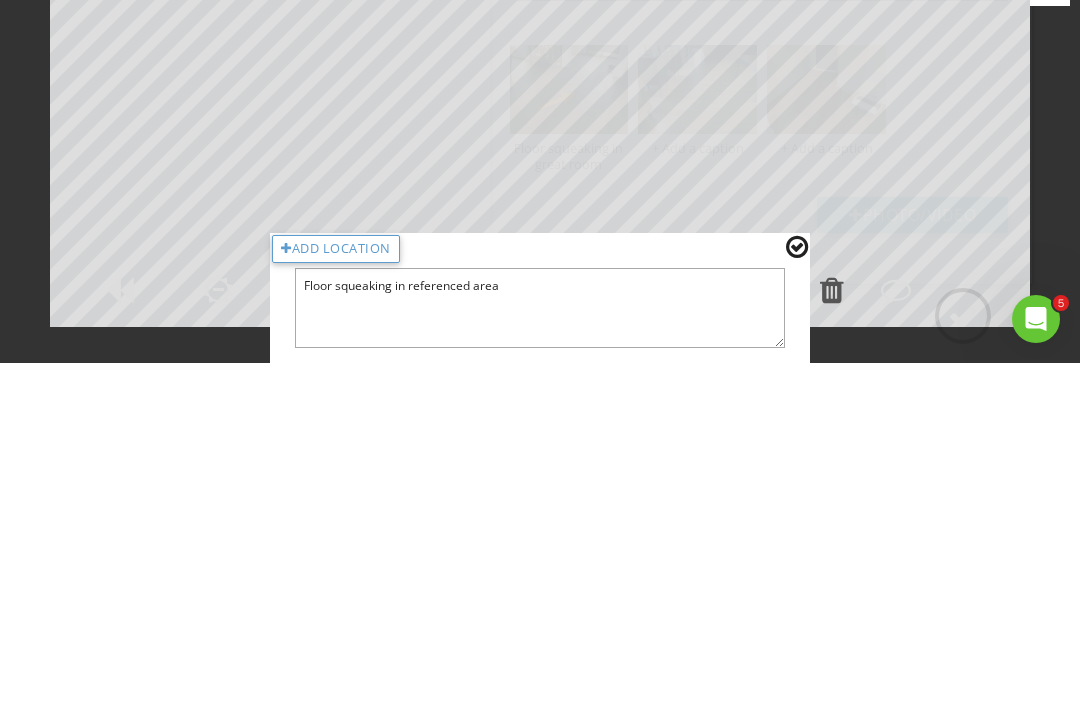 scroll, scrollTop: 8237, scrollLeft: 0, axis: vertical 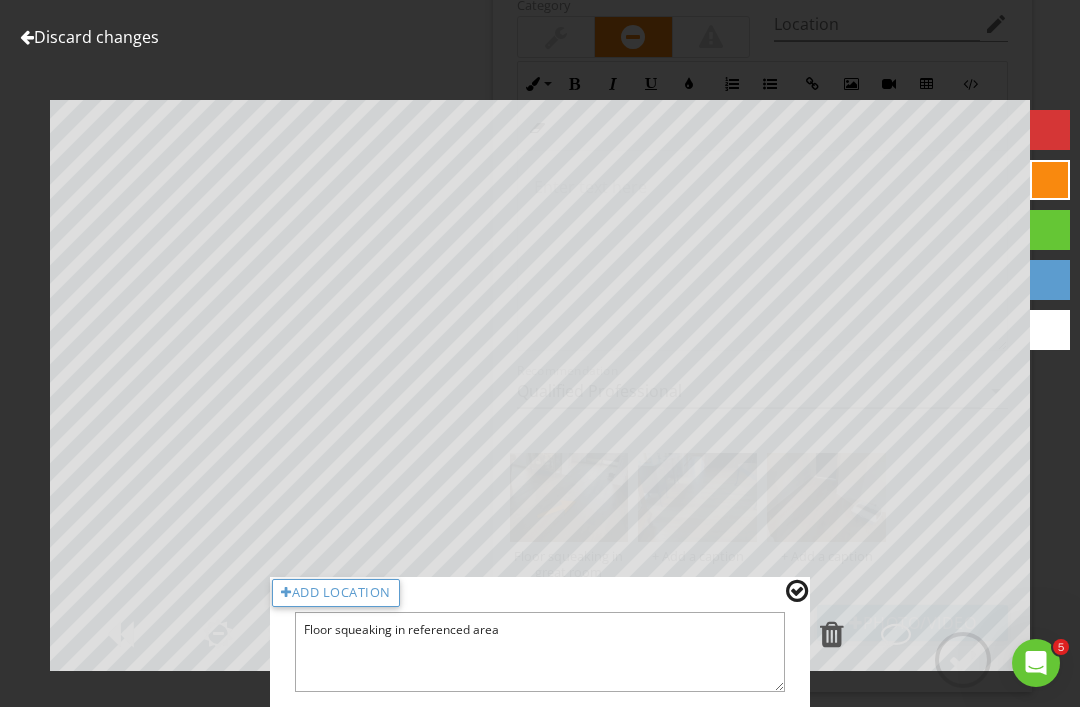 type on "Floor squeaking in referenced area" 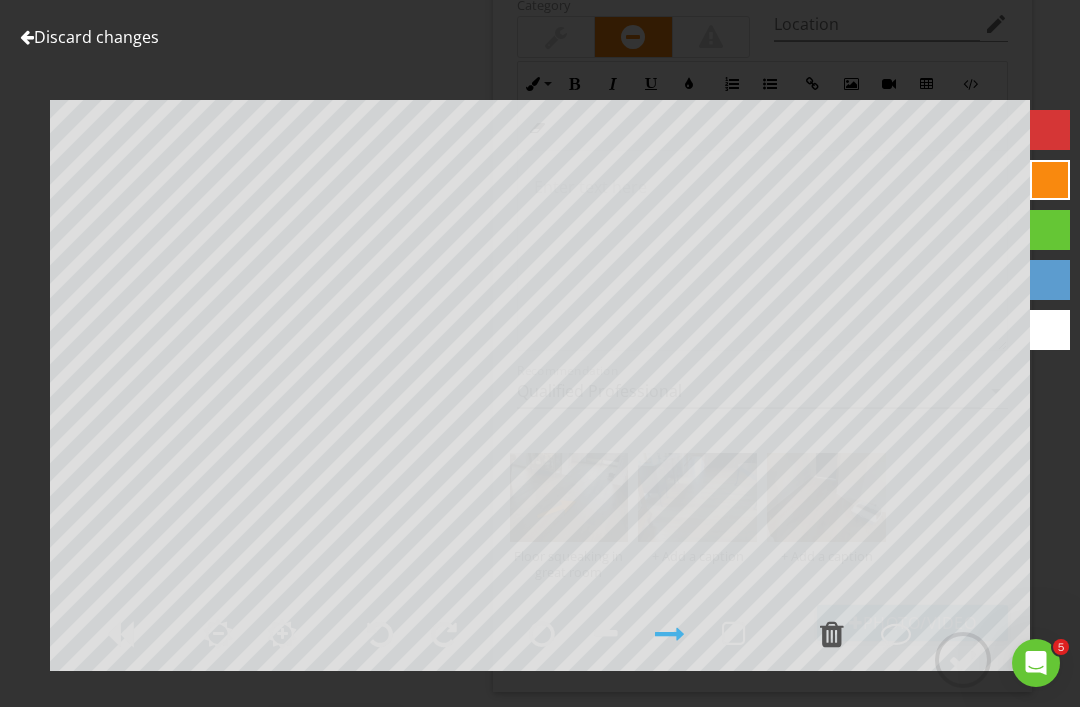 click at bounding box center [963, 660] 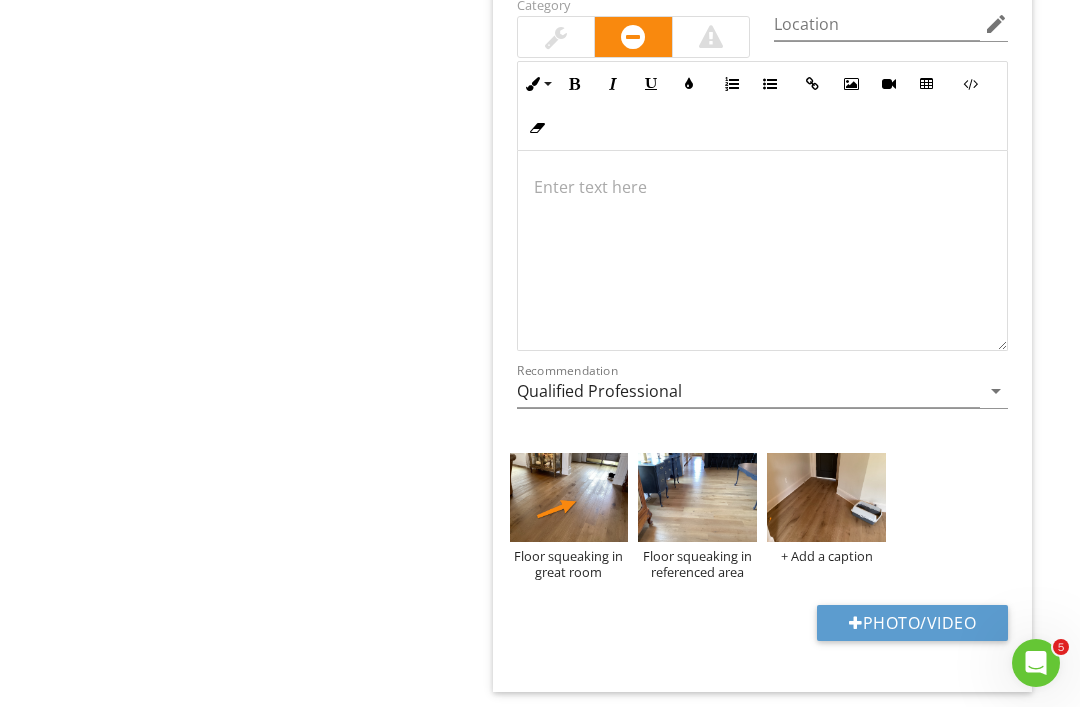 click at bounding box center [826, 497] 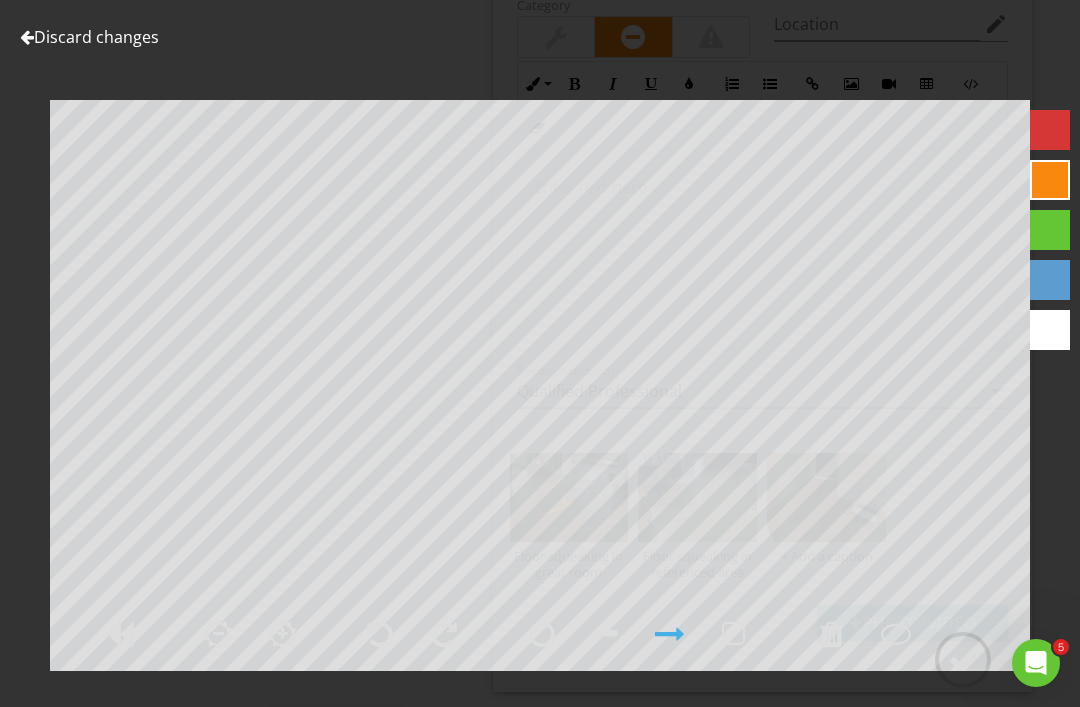 click at bounding box center (896, 634) 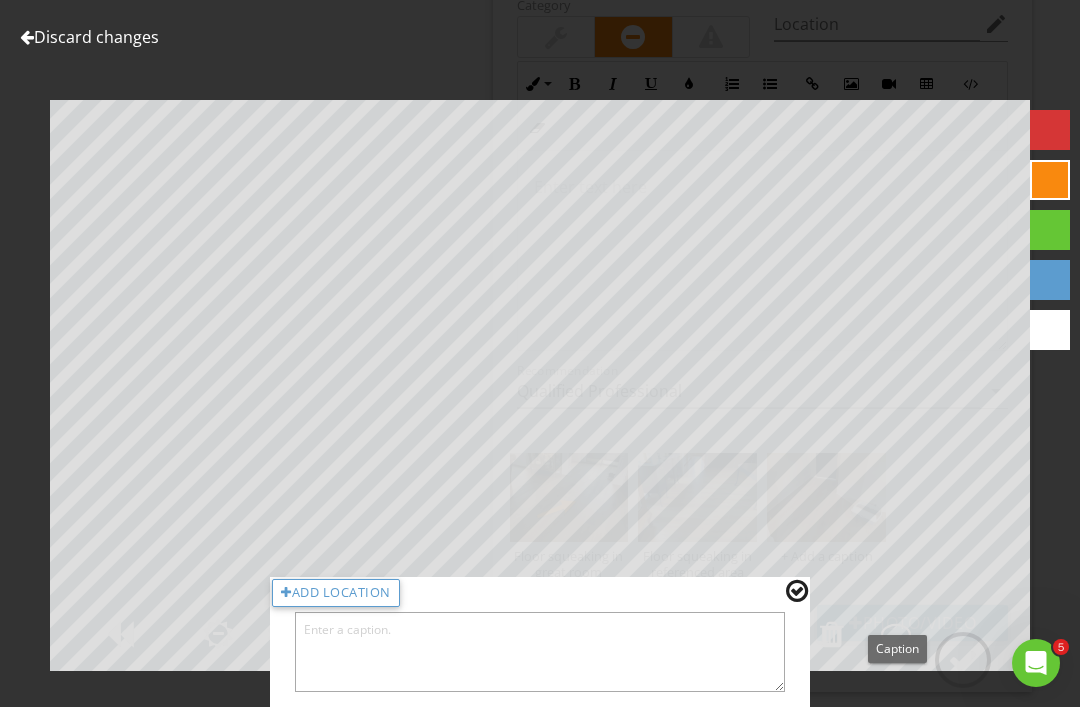 click at bounding box center (540, 652) 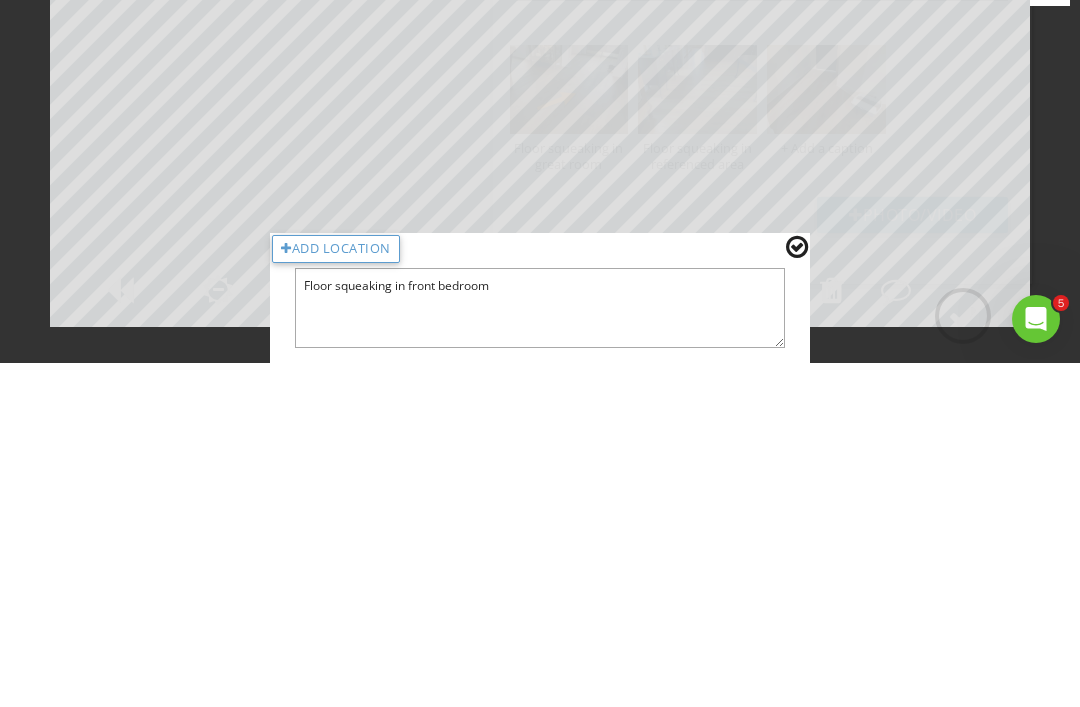scroll, scrollTop: 8237, scrollLeft: 0, axis: vertical 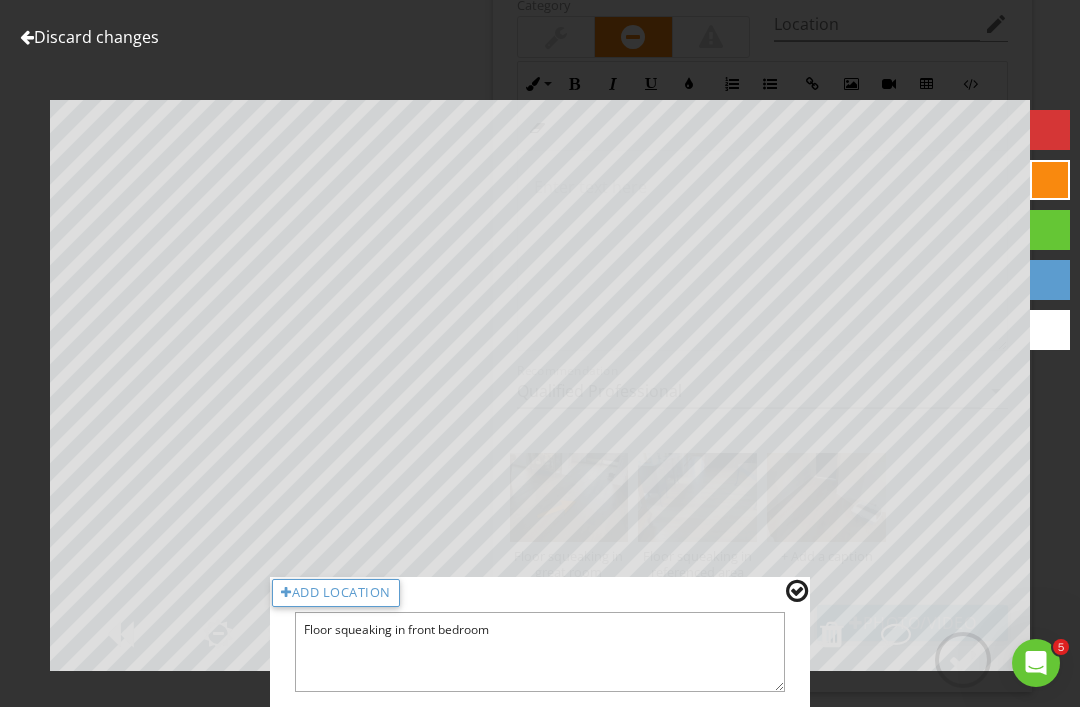 type on "Floor squeaking in front bedroom" 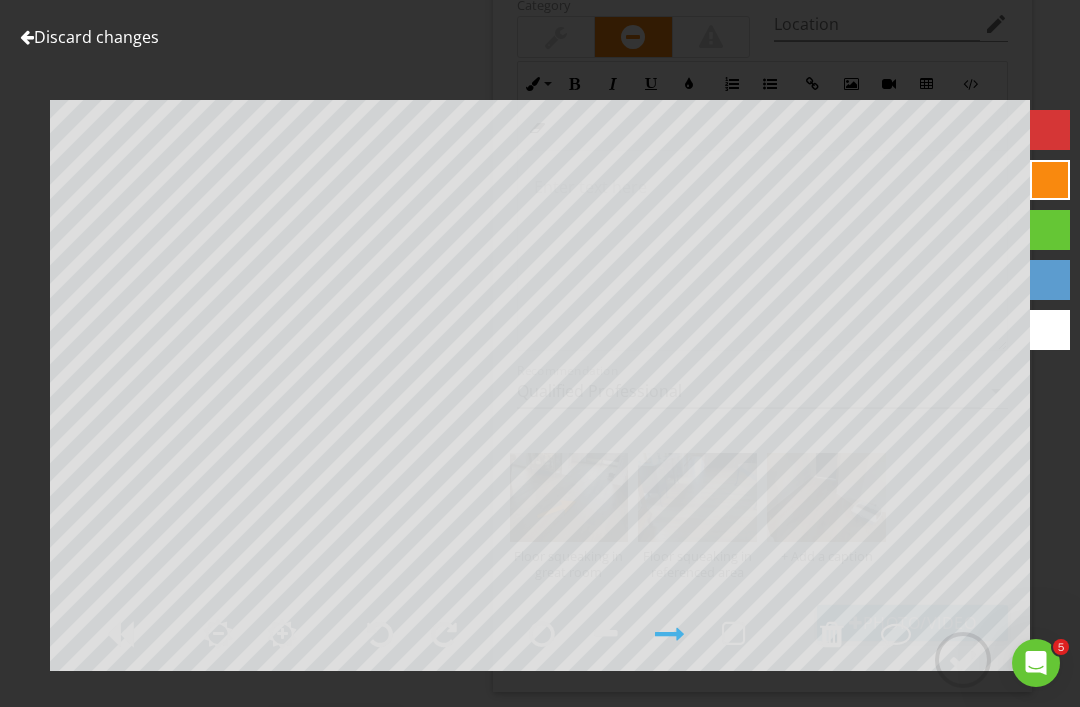 click 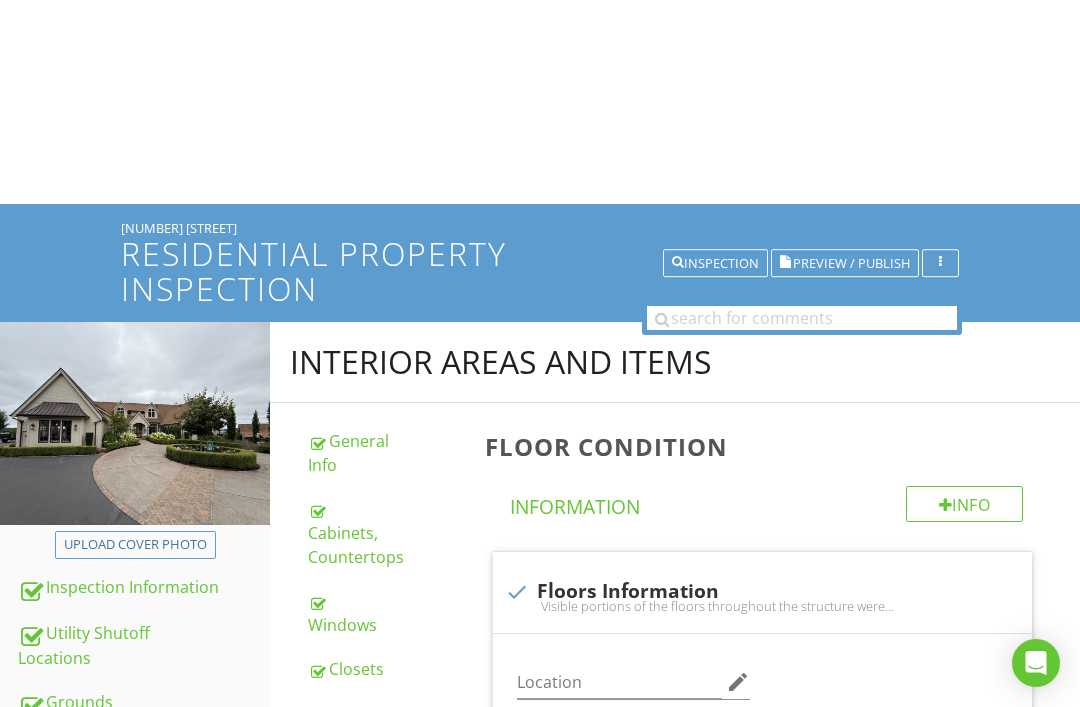 scroll, scrollTop: 201, scrollLeft: 0, axis: vertical 